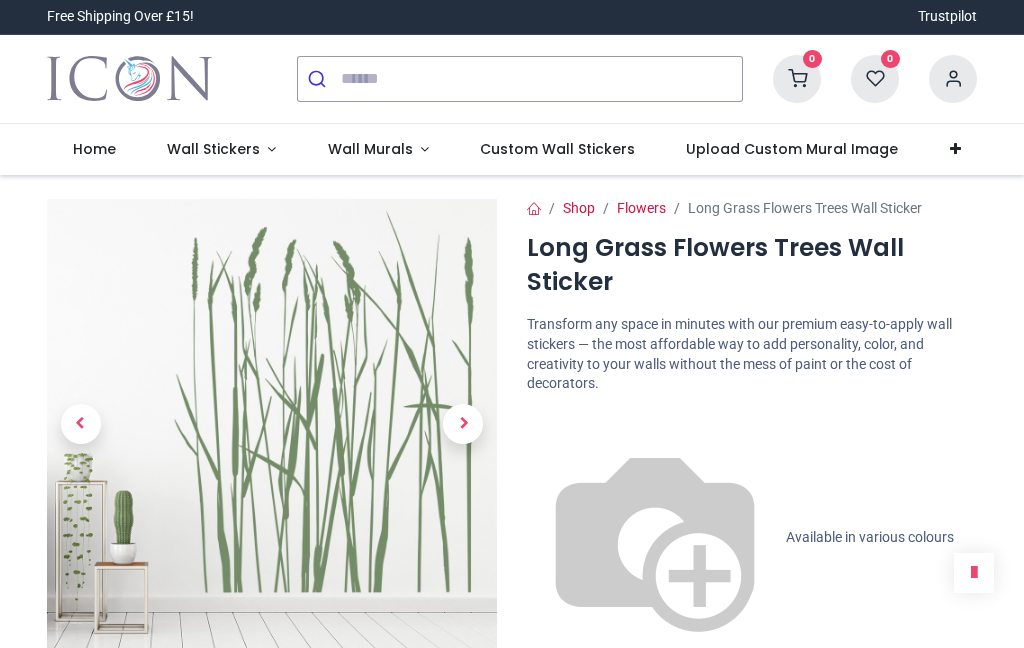 scroll, scrollTop: 0, scrollLeft: 0, axis: both 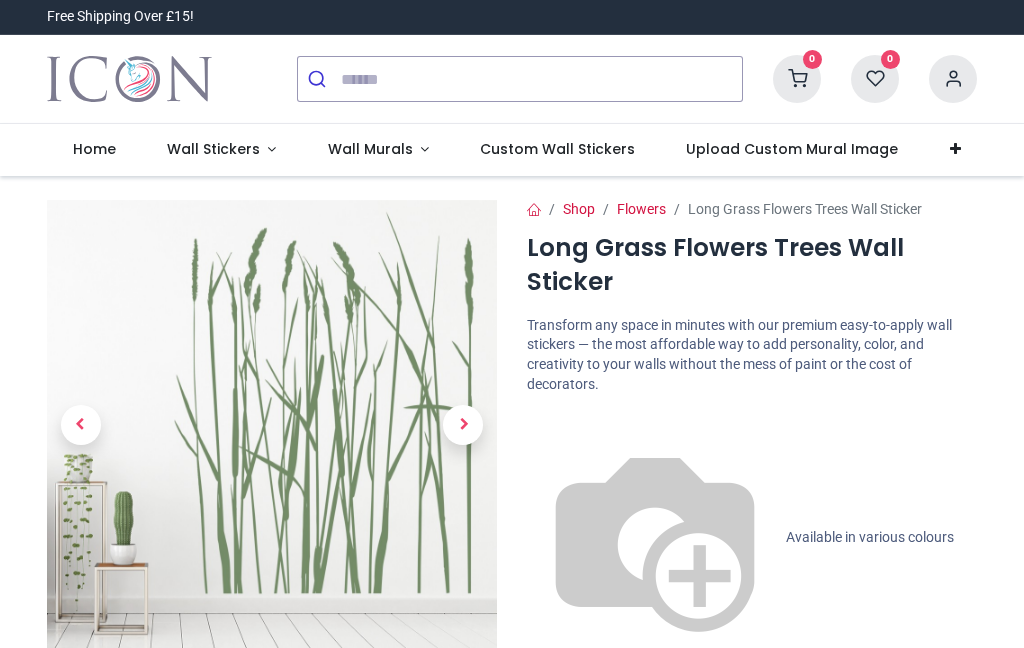 click on "Wall Stickers" at bounding box center [213, 149] 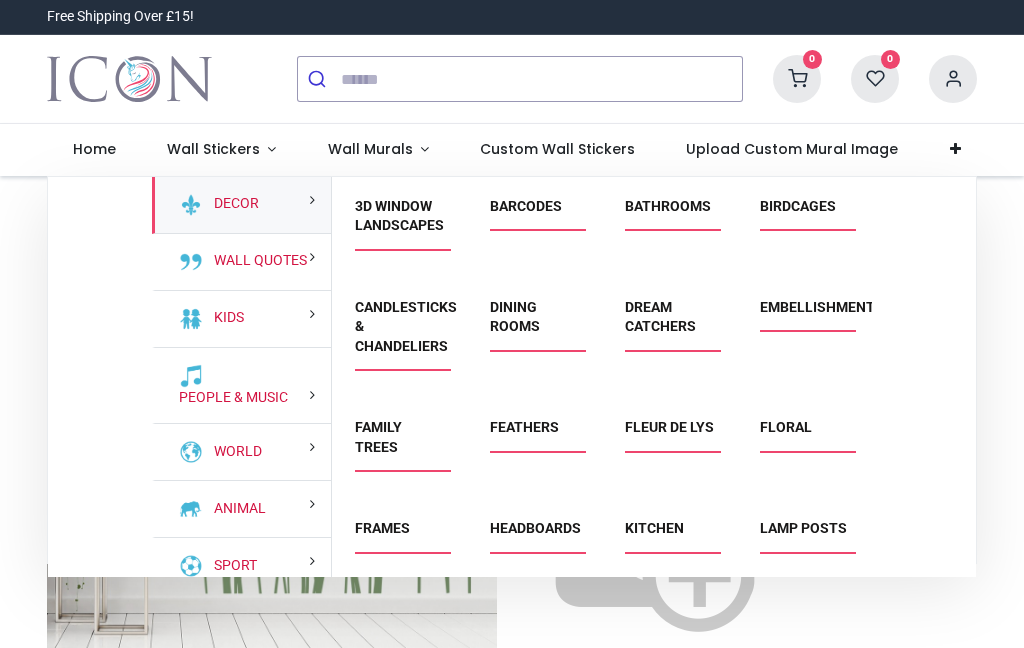 click on "Candlesticks & Chandeliers" at bounding box center [406, 326] 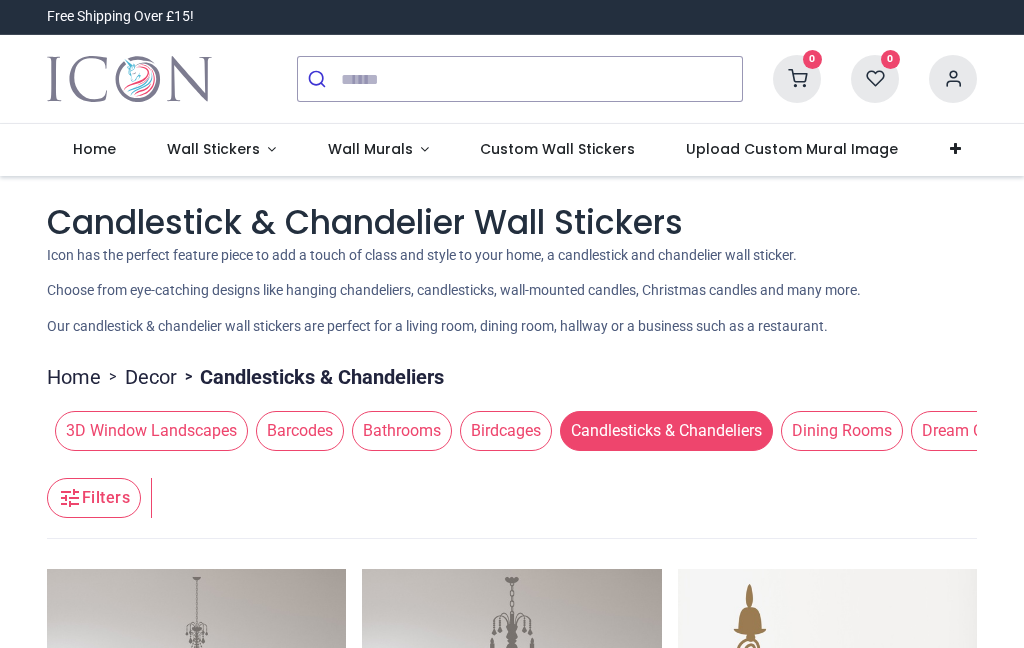 scroll, scrollTop: 0, scrollLeft: 0, axis: both 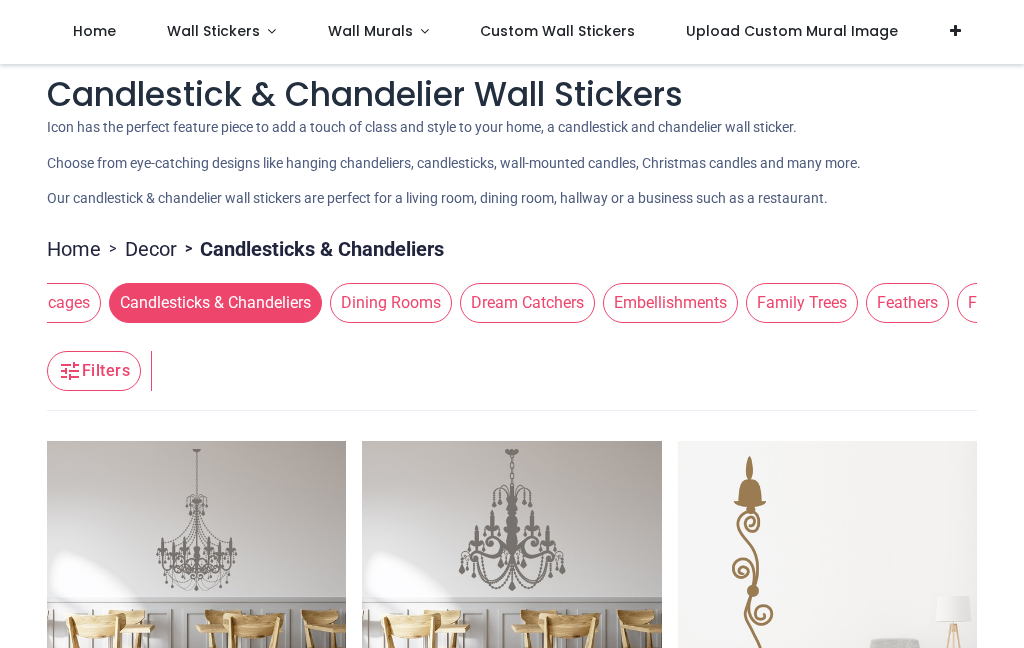 click on "Floral" at bounding box center (1102, 303) 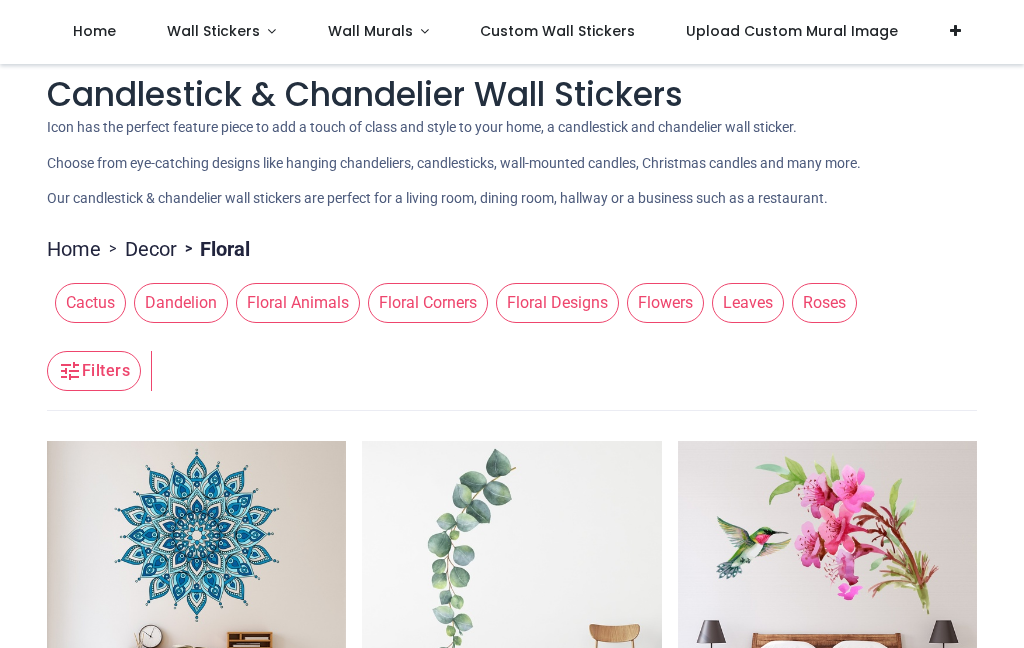 scroll, scrollTop: 0, scrollLeft: 0, axis: both 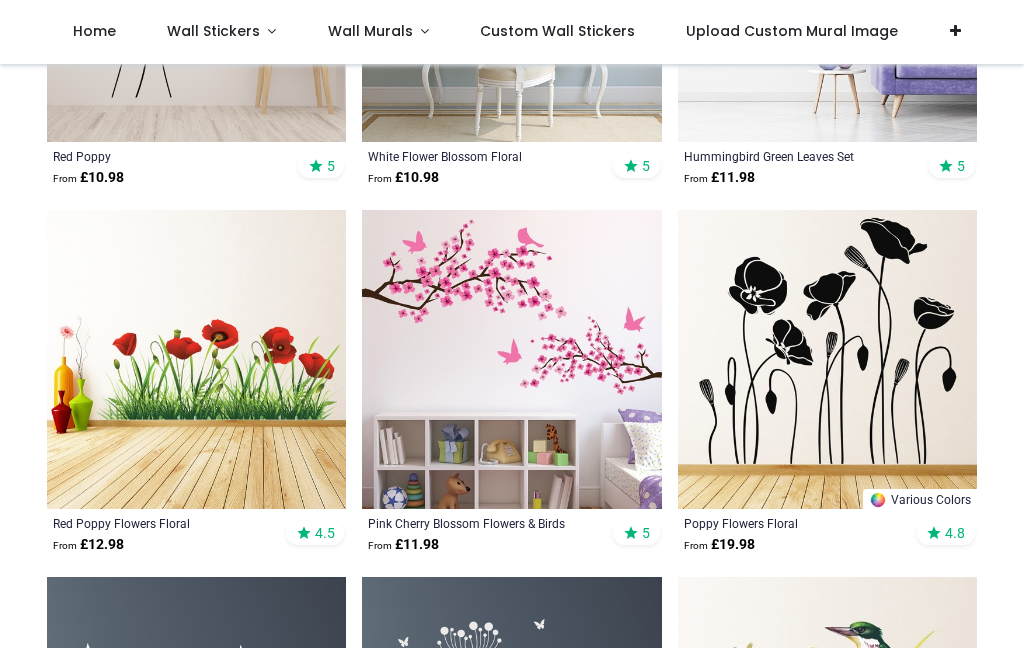 click at bounding box center (827, 359) 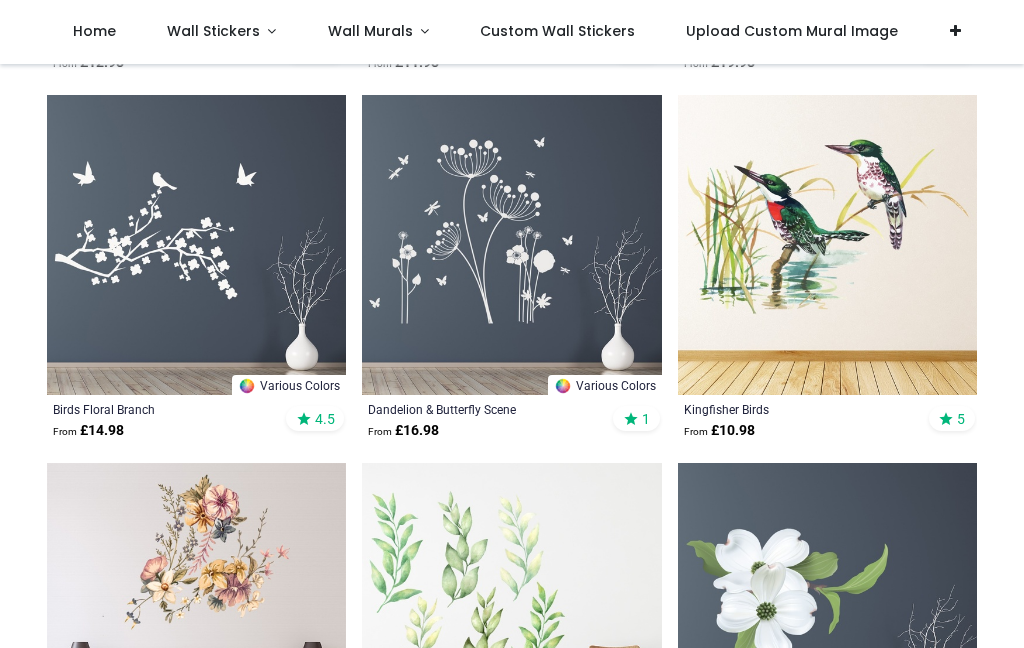 scroll, scrollTop: 2935, scrollLeft: 0, axis: vertical 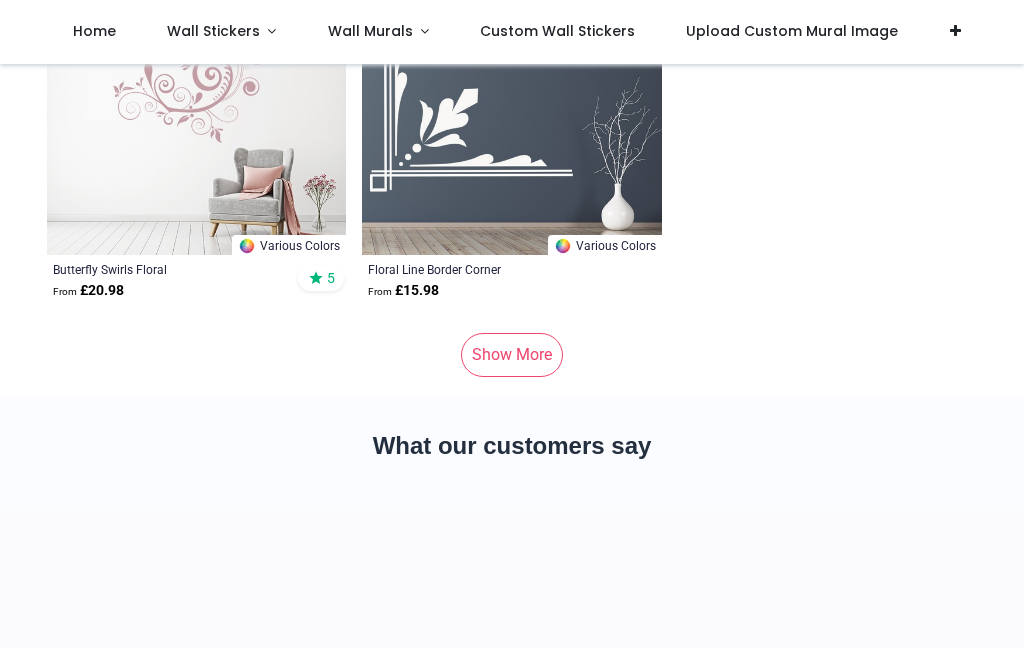click on "Show More" at bounding box center (512, 355) 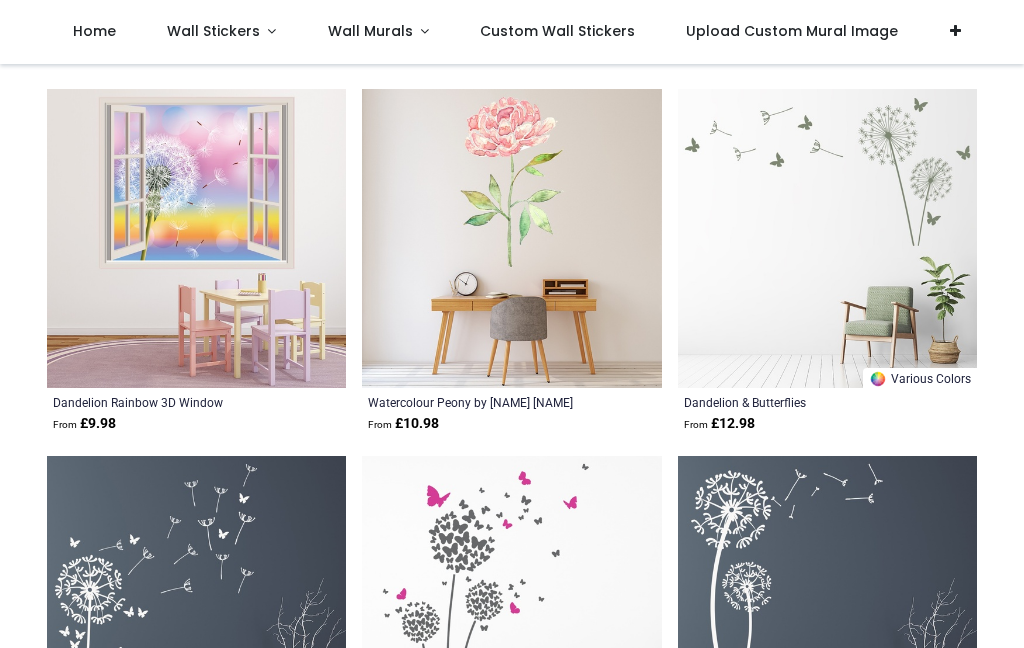 scroll, scrollTop: 20206, scrollLeft: 0, axis: vertical 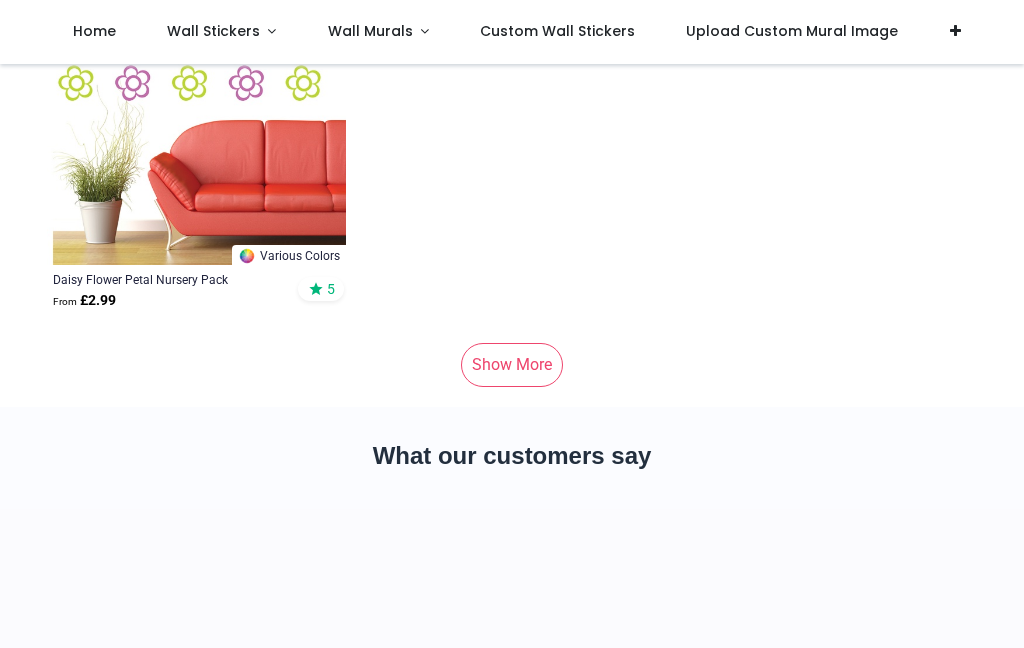 click on "Show More" at bounding box center [512, 365] 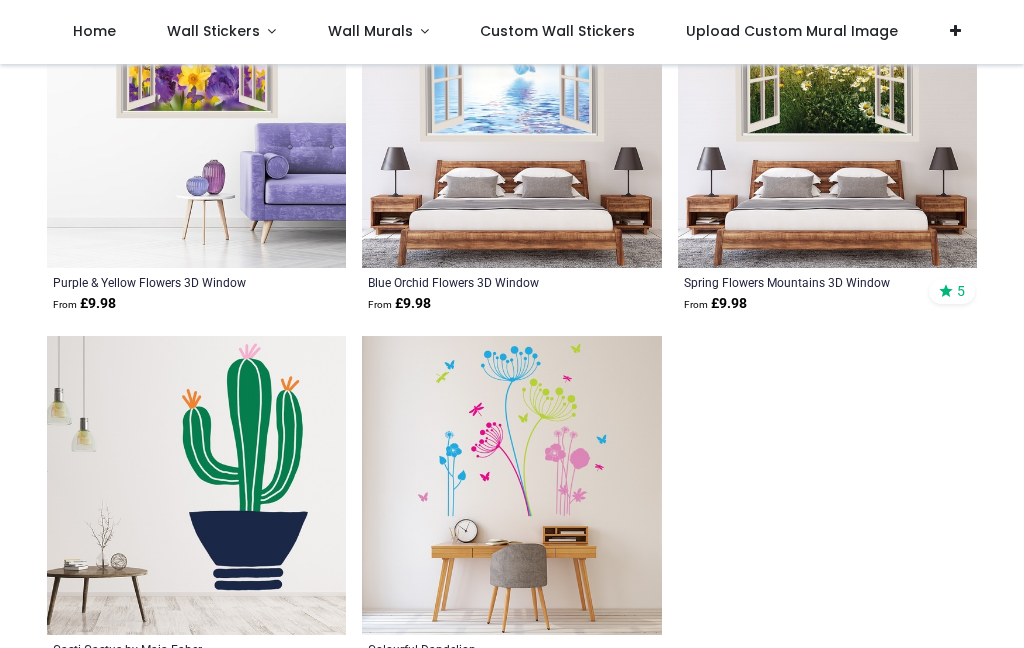 scroll, scrollTop: 37646, scrollLeft: 0, axis: vertical 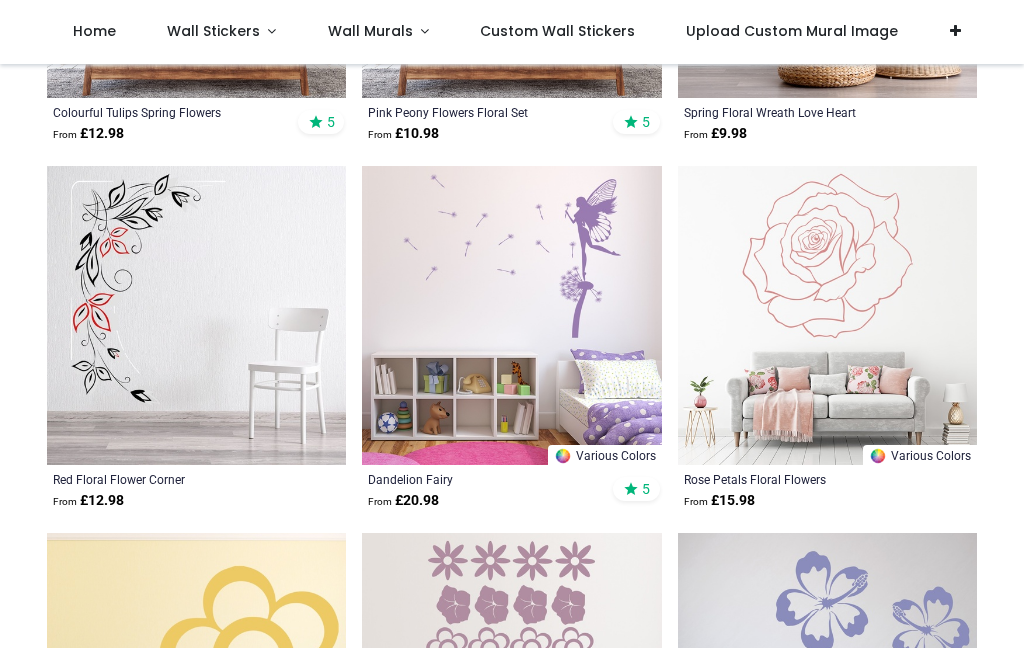 click on "Custom Wall Stickers" at bounding box center [557, 31] 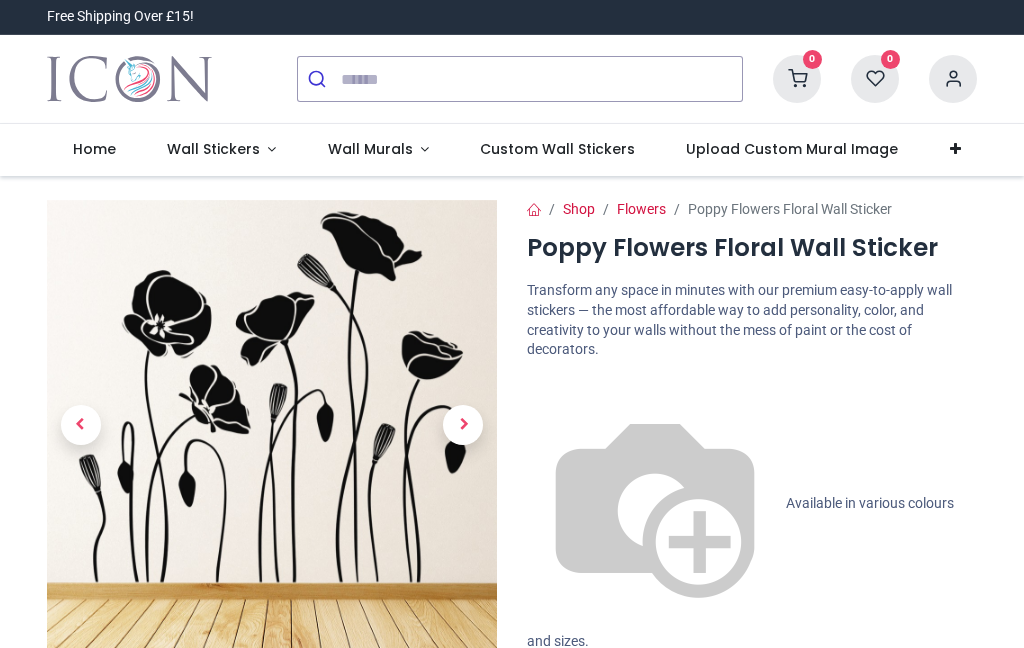 scroll, scrollTop: 0, scrollLeft: 0, axis: both 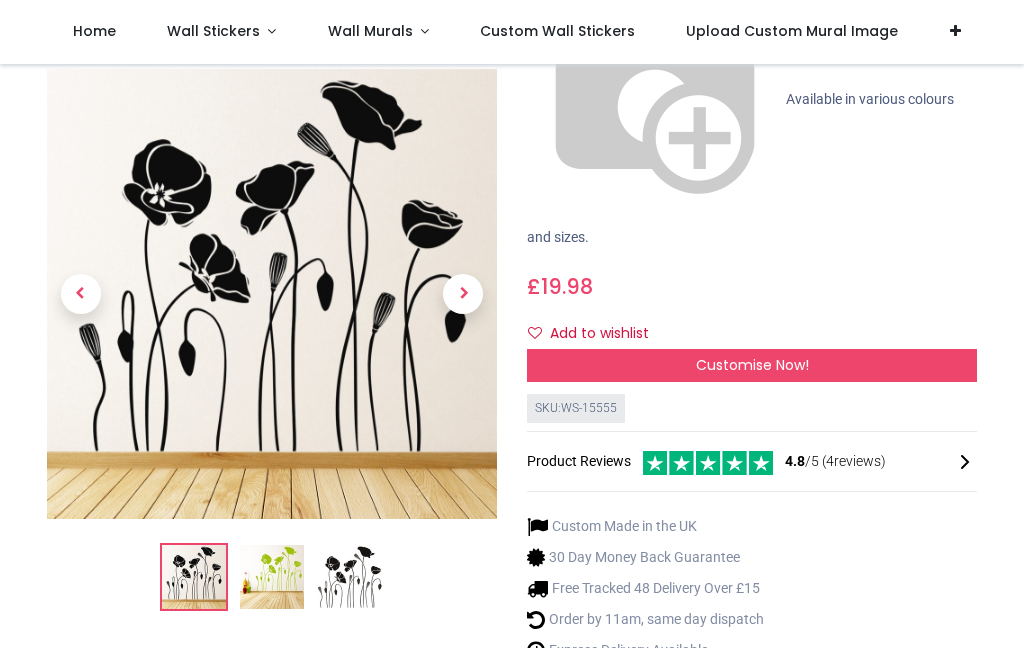 click on "Click here to order a free colour" at bounding box center (626, 680) 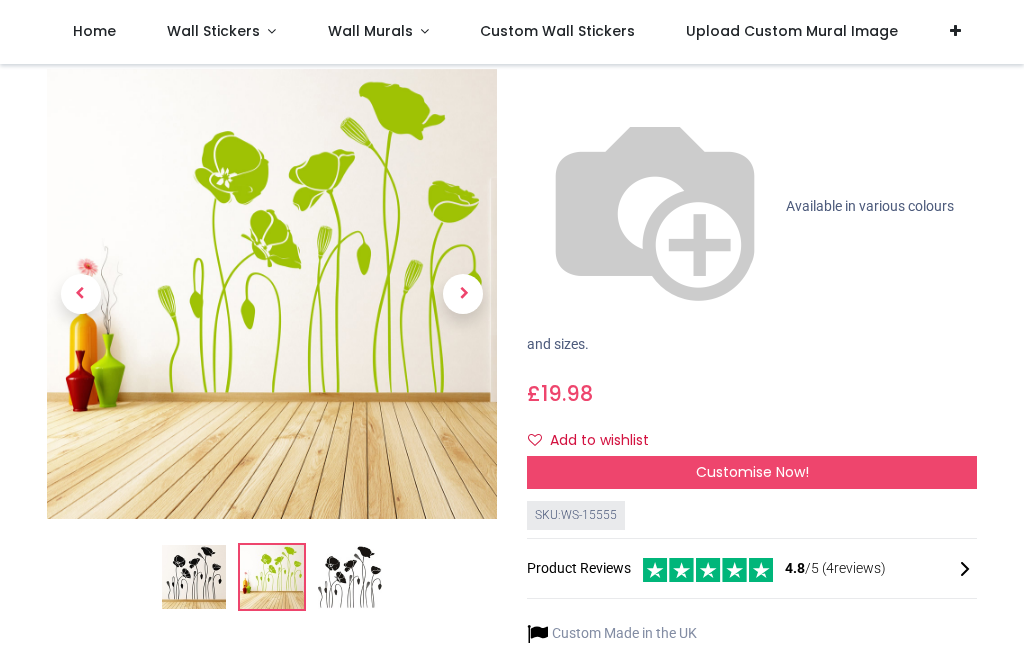 scroll, scrollTop: 172, scrollLeft: 0, axis: vertical 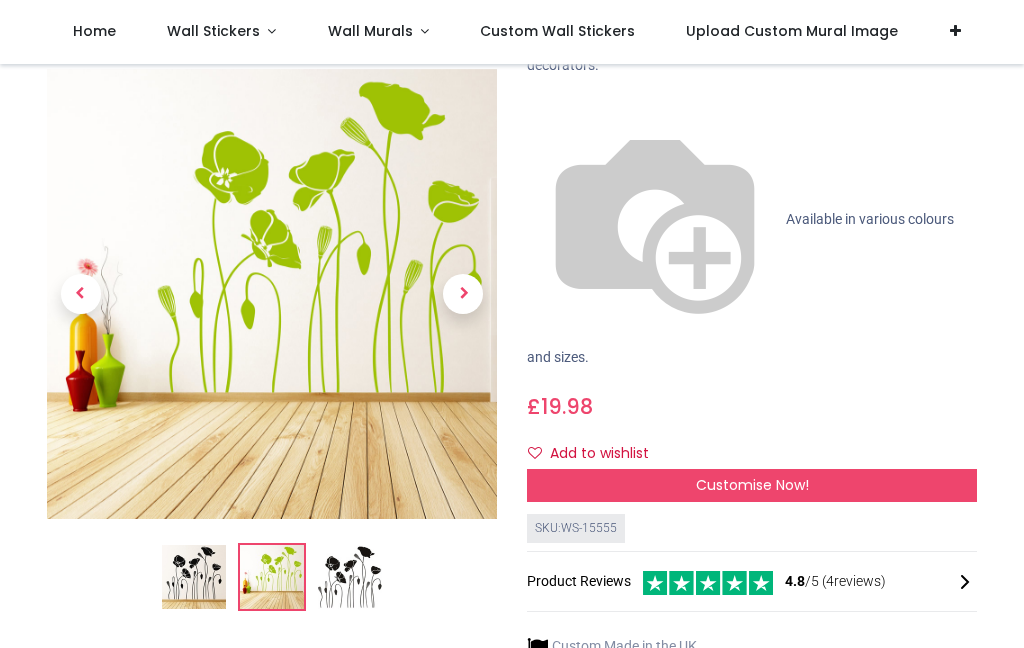 click at bounding box center [350, 577] 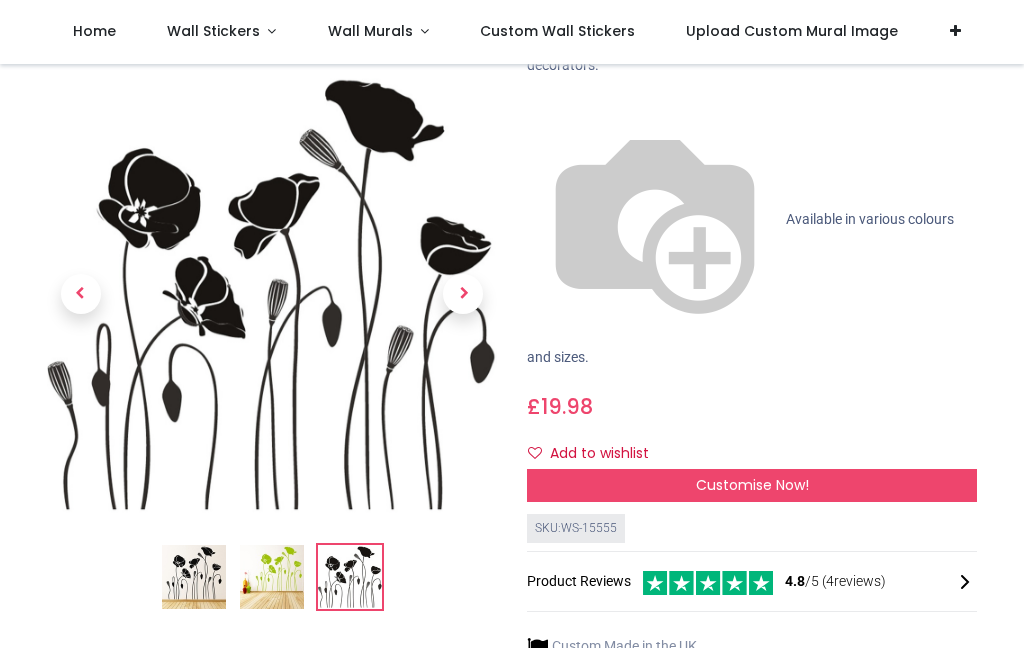click at bounding box center (463, 294) 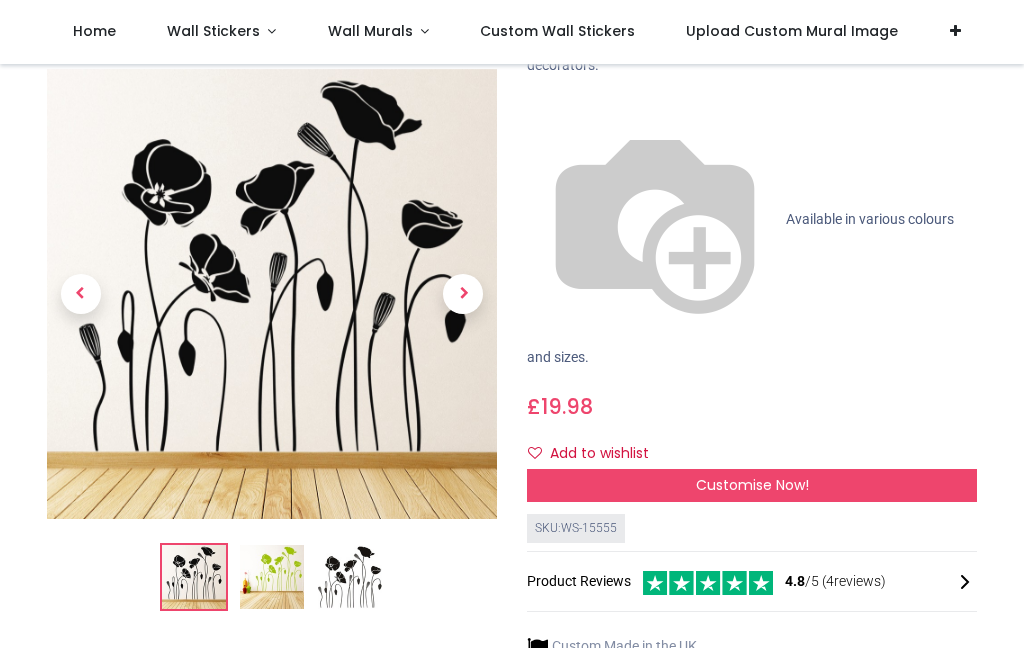 click at bounding box center [463, 294] 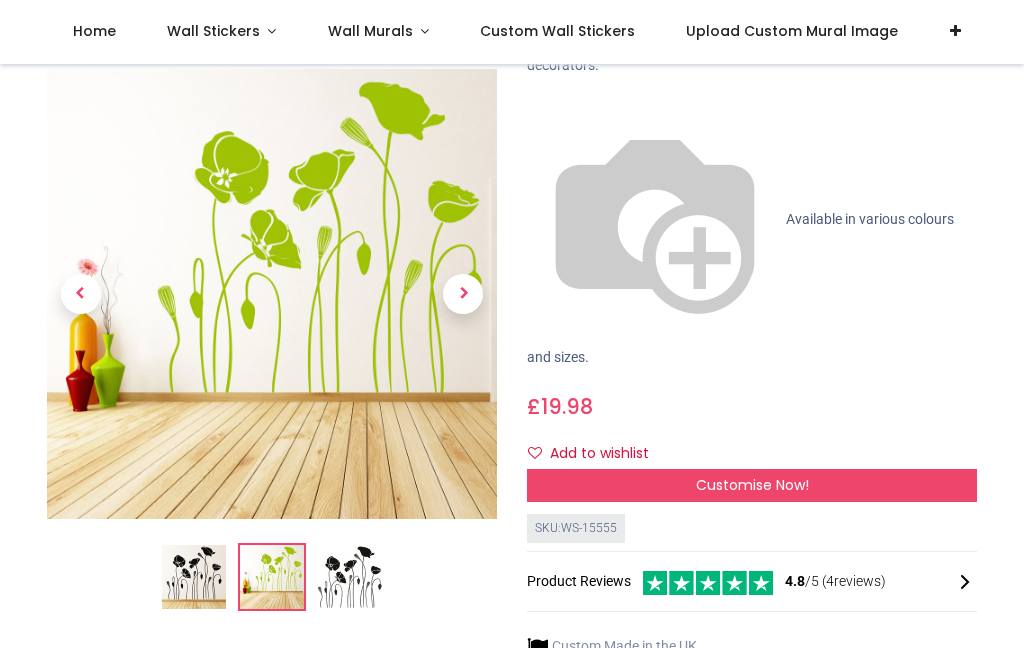 click at bounding box center [463, 294] 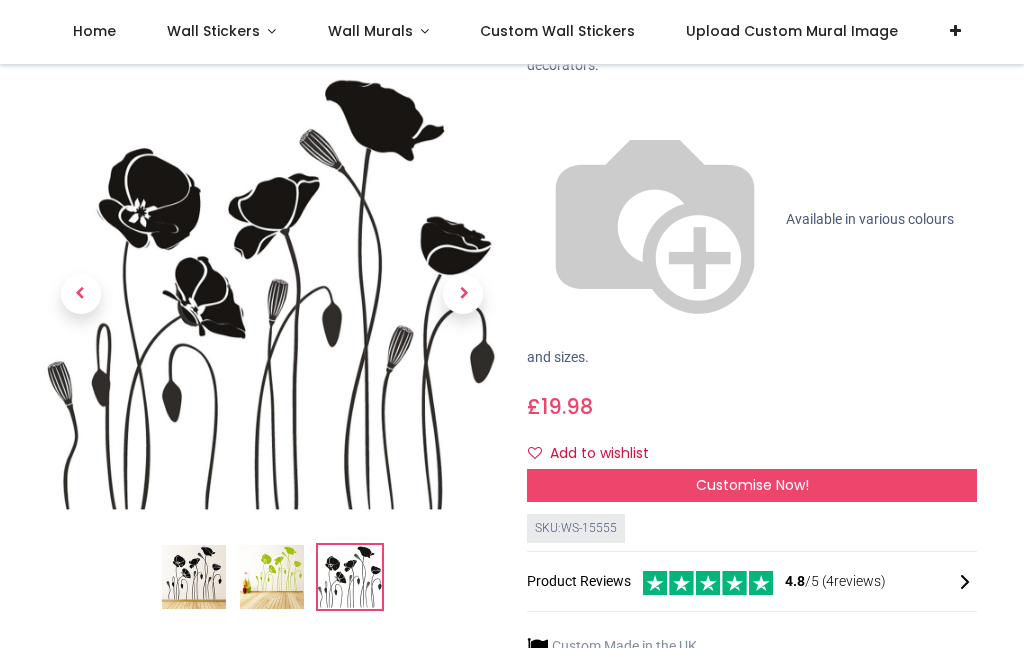 click at bounding box center [463, 294] 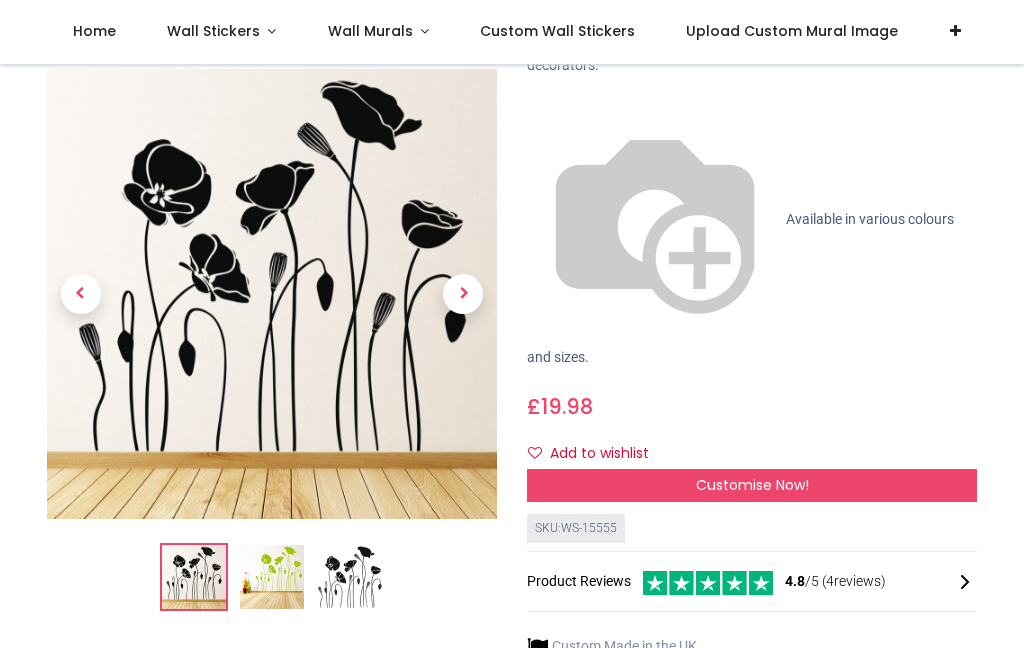 click at bounding box center (463, 294) 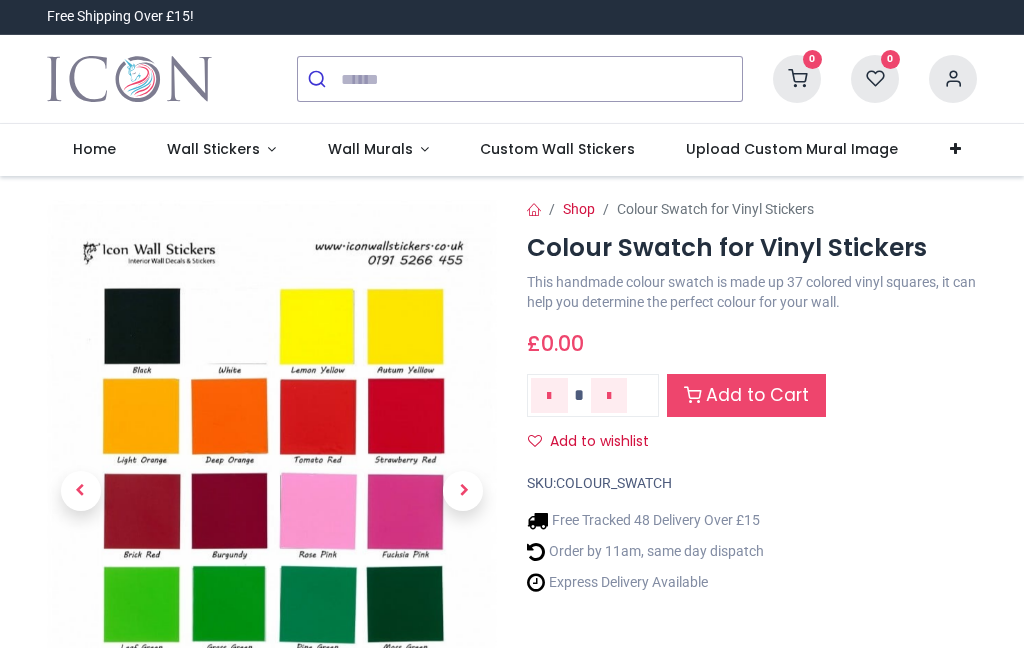 scroll, scrollTop: 0, scrollLeft: 0, axis: both 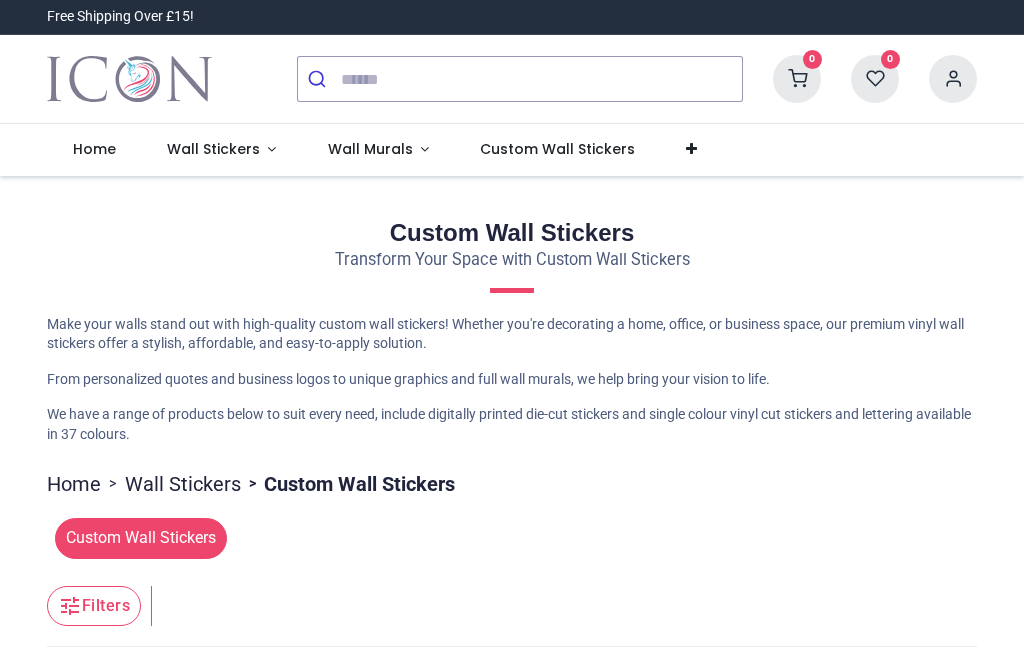 click on "Wall Murals" at bounding box center [378, 150] 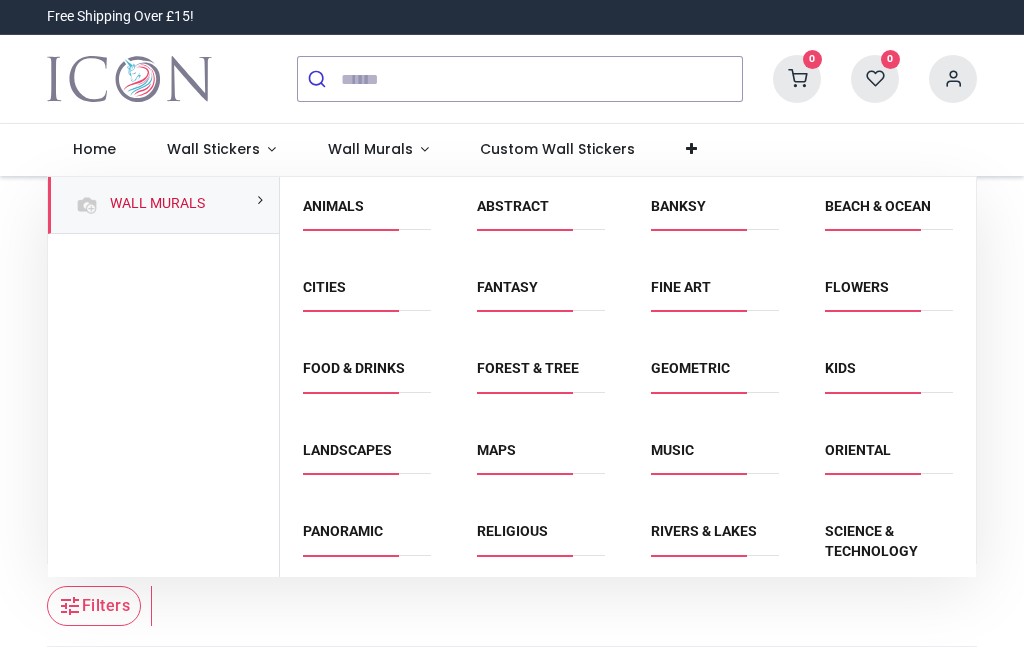 click on "Abstract" at bounding box center (513, 206) 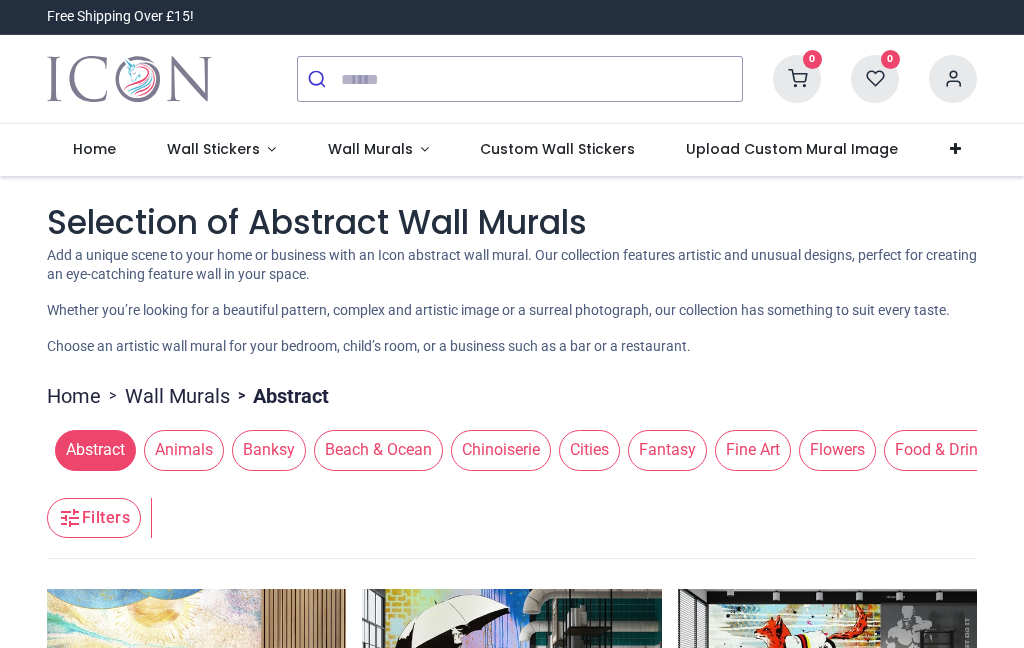 scroll, scrollTop: 0, scrollLeft: 0, axis: both 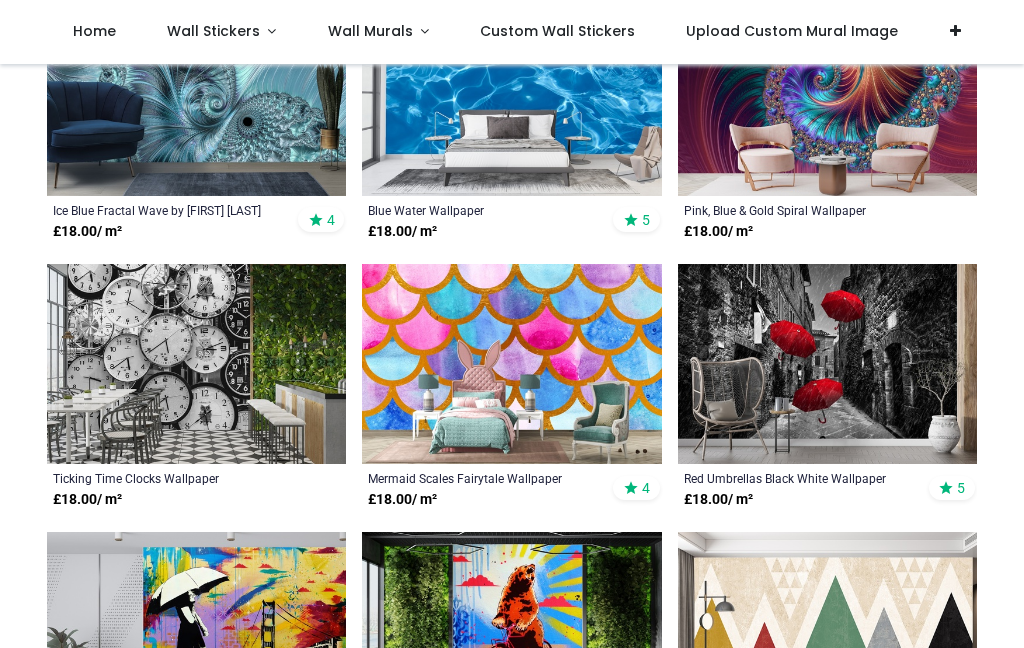 click at bounding box center [827, 364] 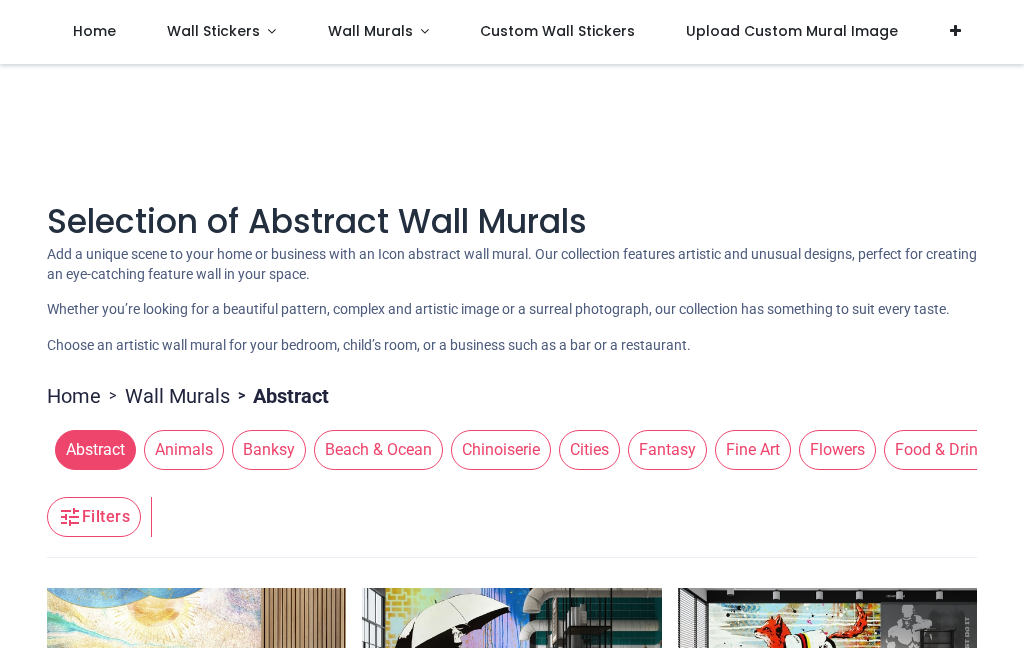 scroll, scrollTop: 50, scrollLeft: 0, axis: vertical 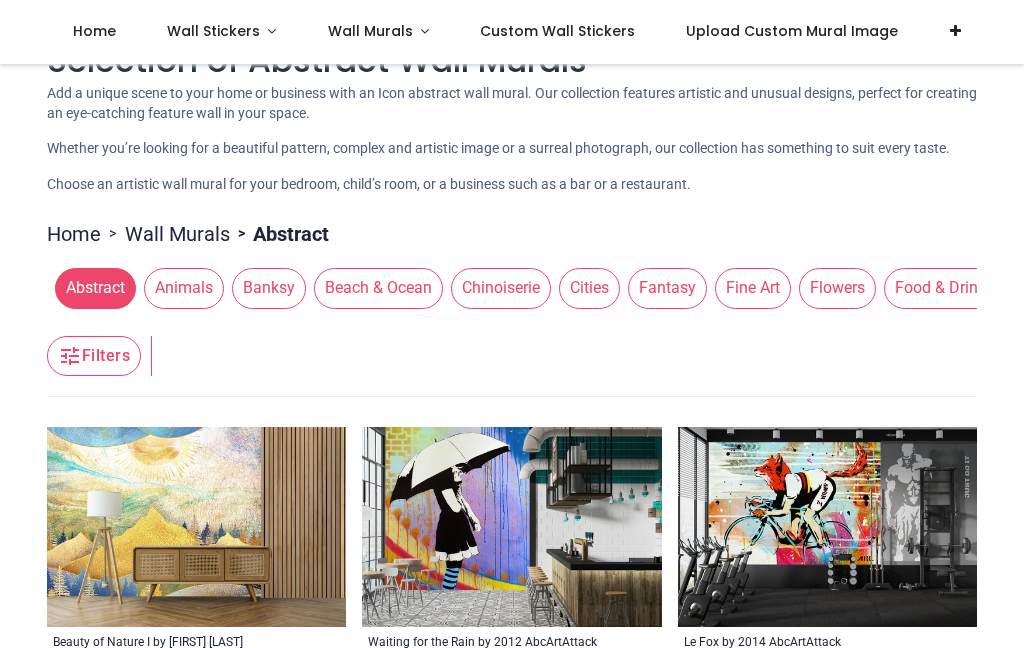 click on "Food & Drinks" at bounding box center (944, 288) 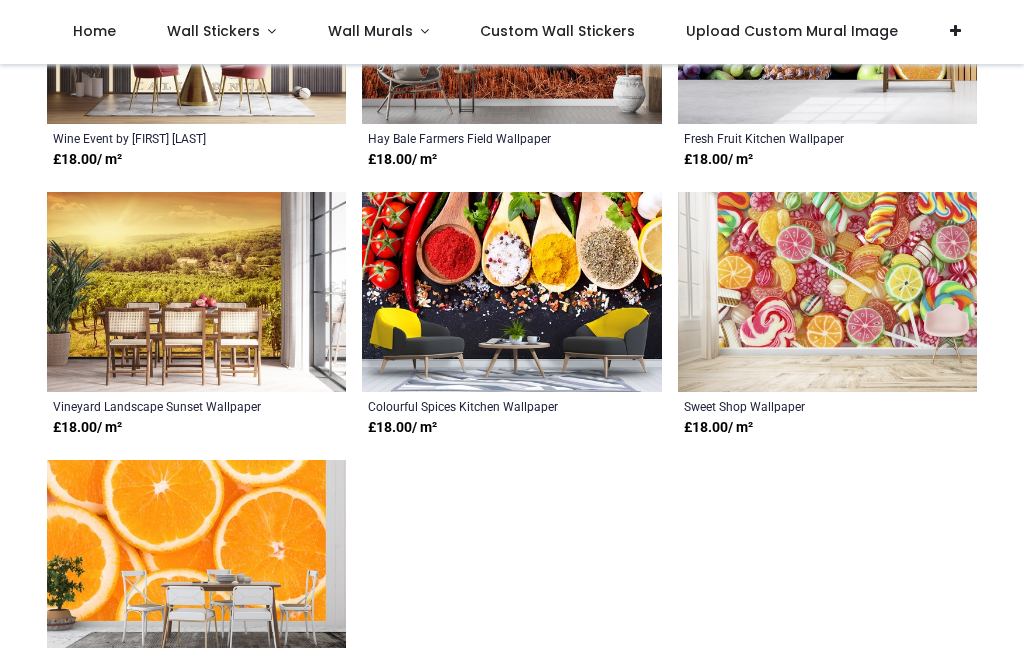scroll, scrollTop: 2435, scrollLeft: 0, axis: vertical 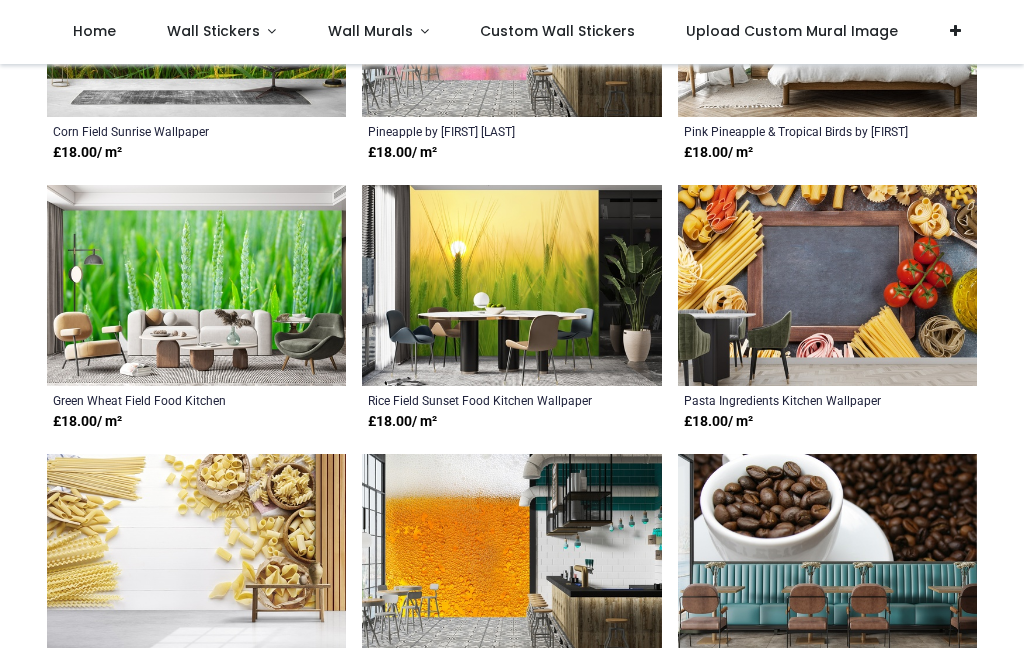 click at bounding box center [827, 285] 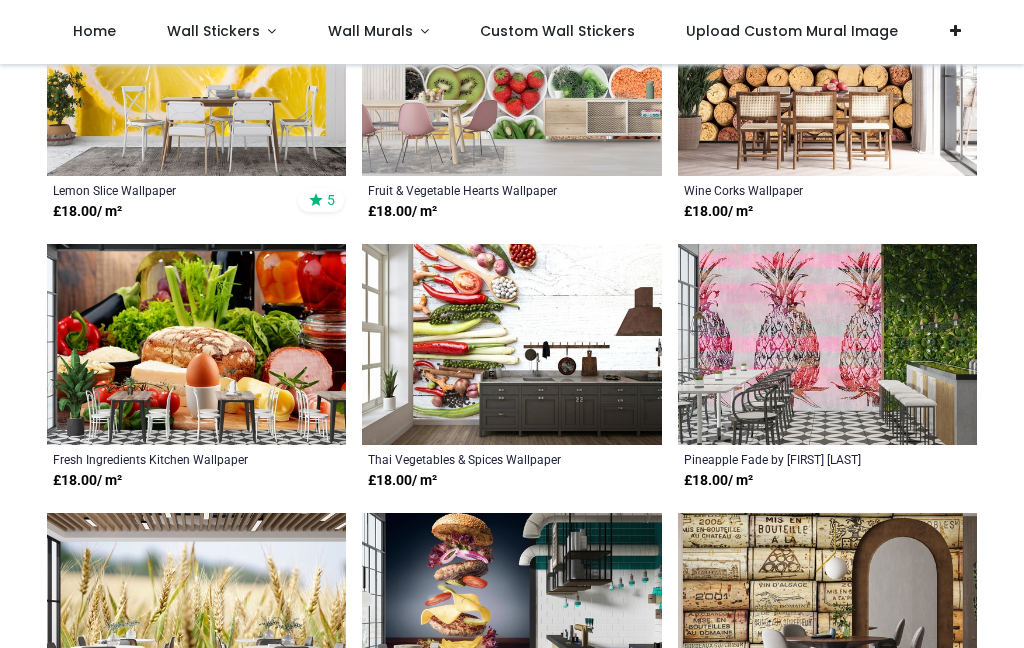 scroll, scrollTop: 1017, scrollLeft: 0, axis: vertical 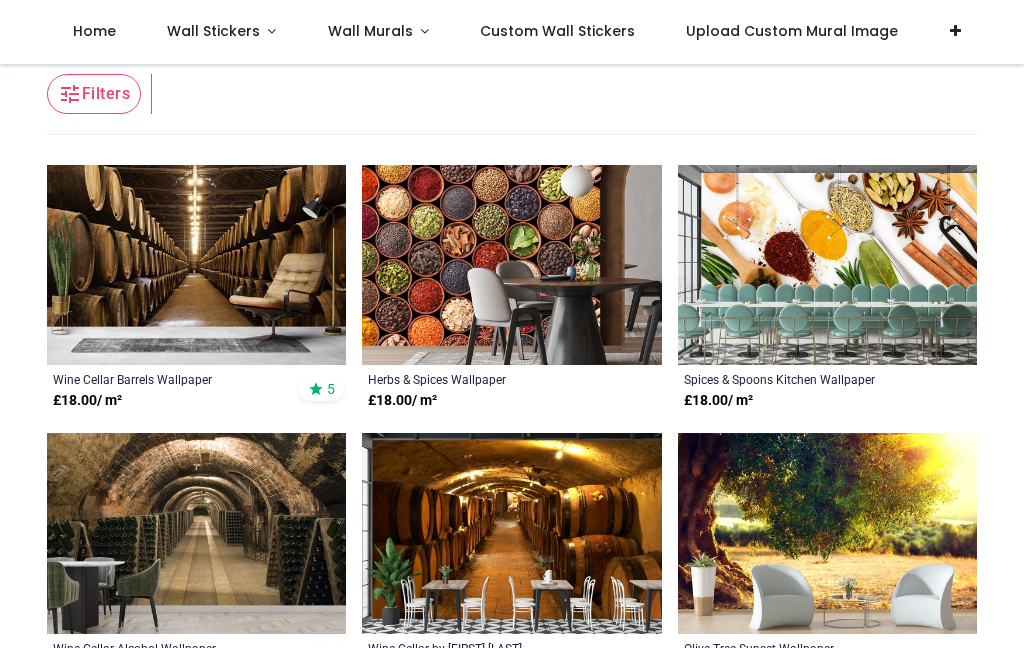 click at bounding box center (511, 265) 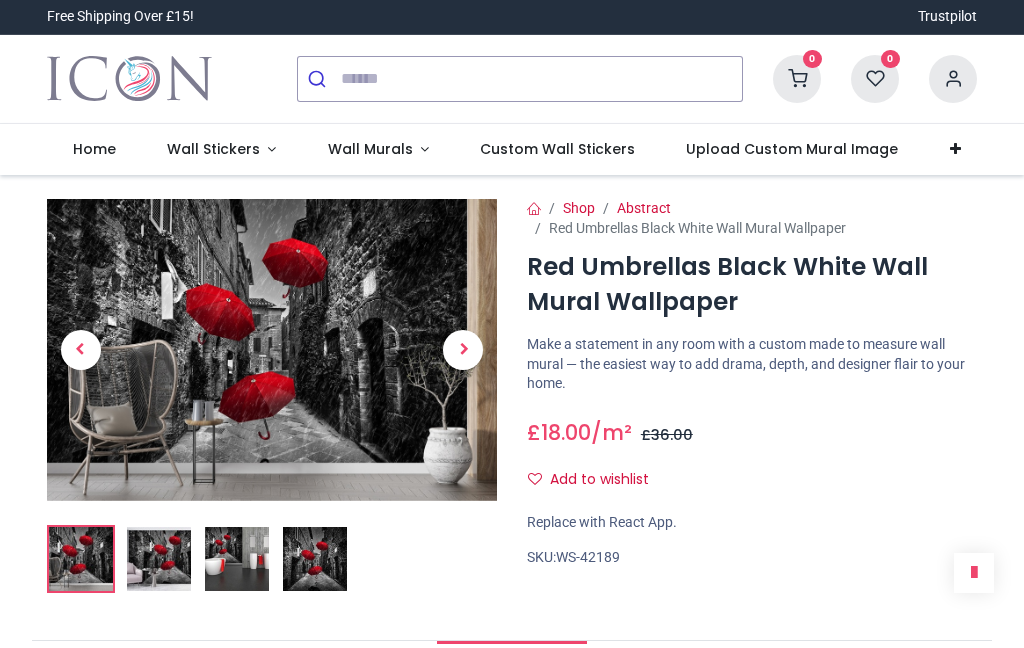 scroll, scrollTop: 0, scrollLeft: 0, axis: both 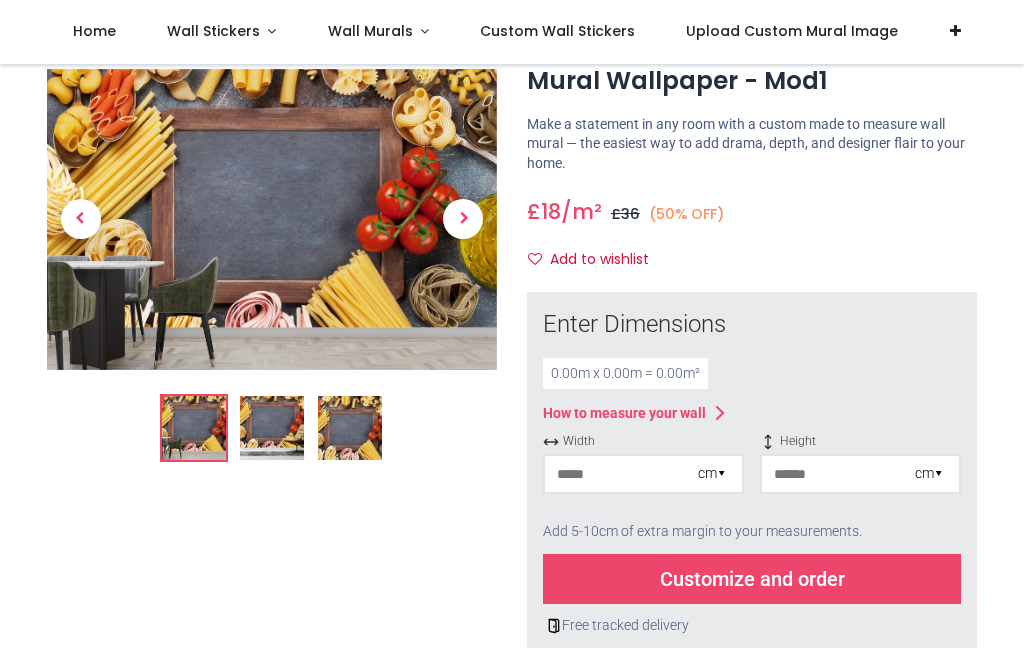 click on "cm  ▾" at bounding box center (712, 474) 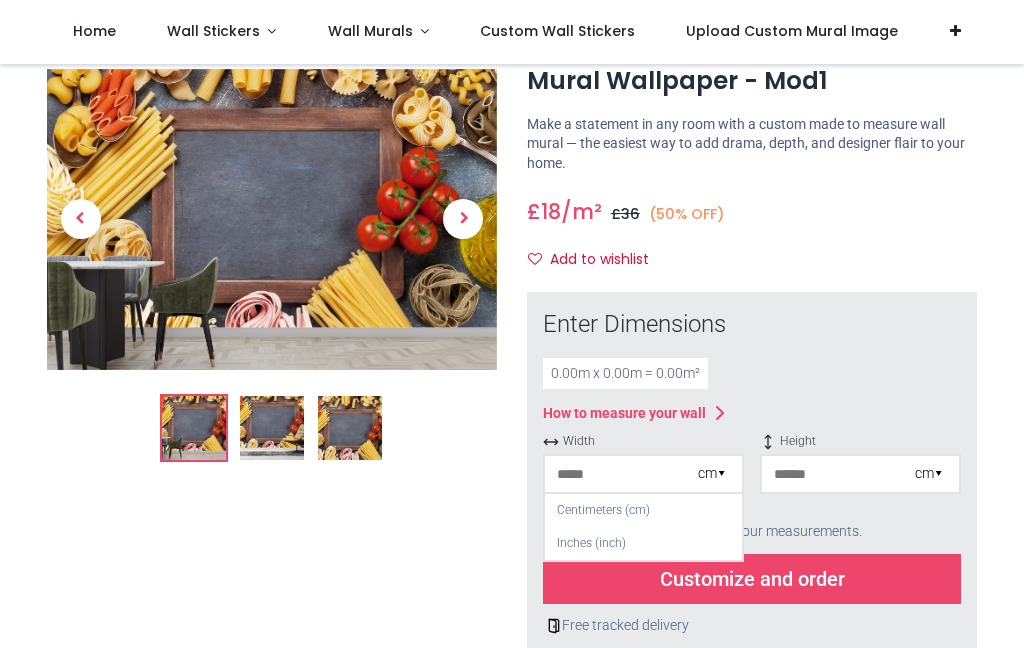 click at bounding box center (621, 474) 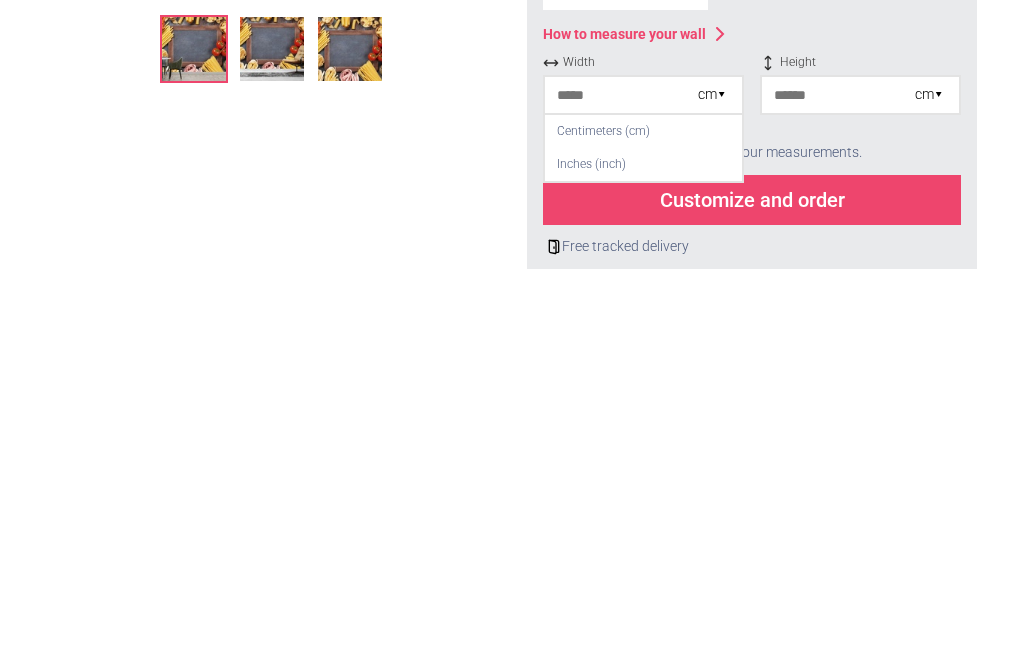 type on "**" 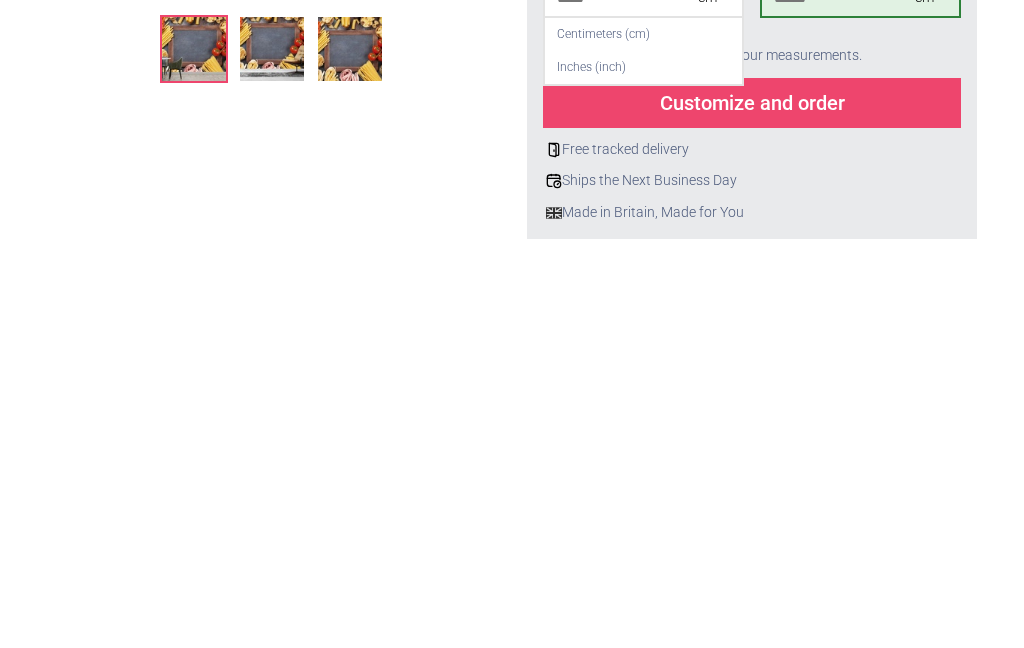 scroll, scrollTop: 211, scrollLeft: 0, axis: vertical 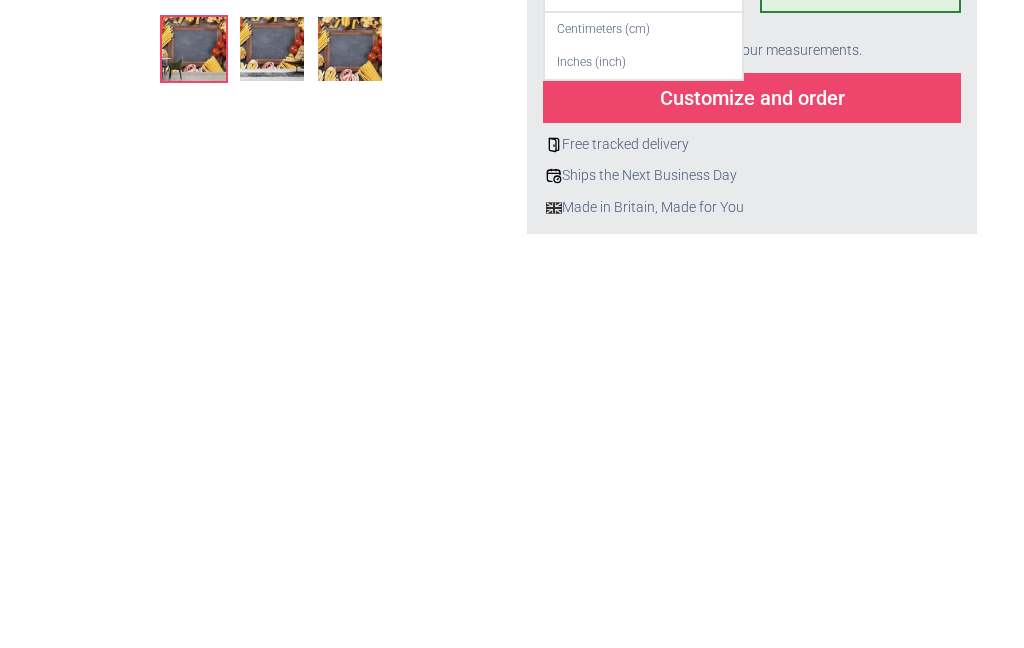 type on "***" 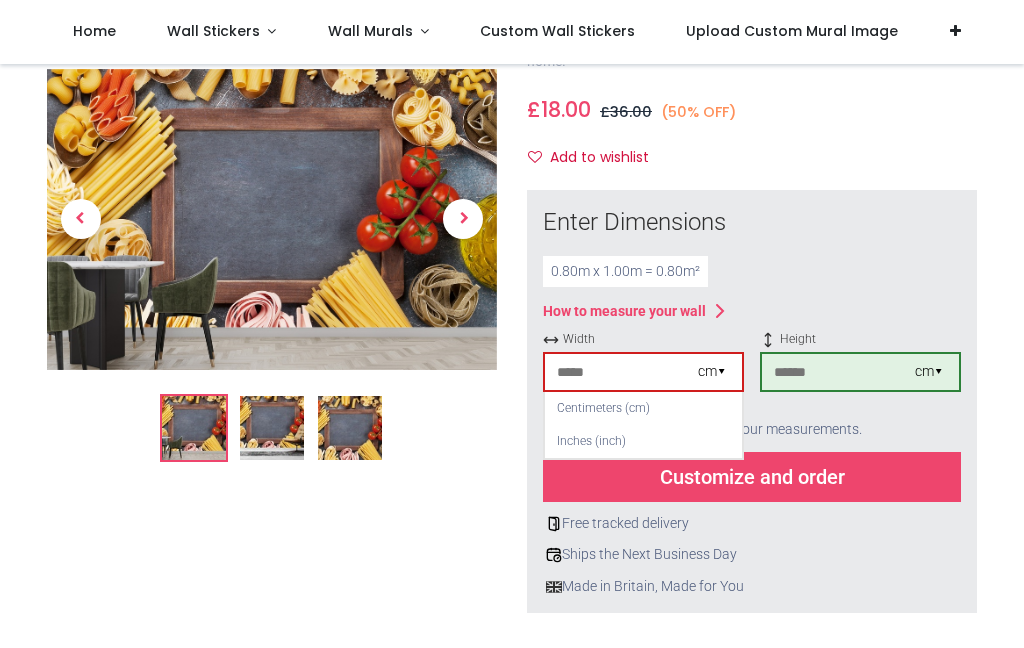 click on "Customize and order" at bounding box center [752, 477] 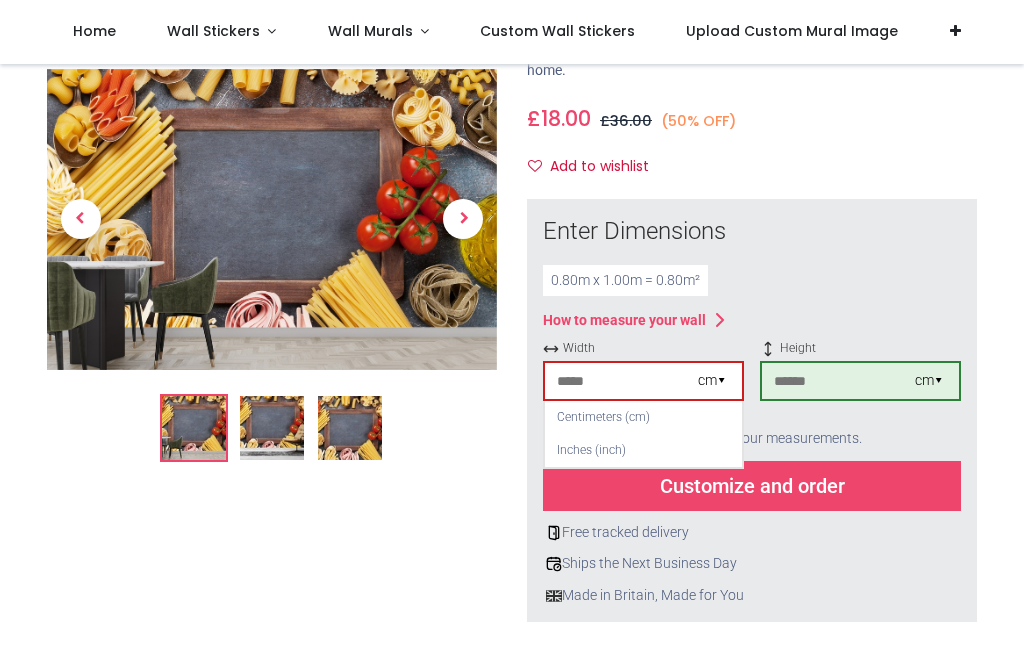 scroll, scrollTop: 201, scrollLeft: 0, axis: vertical 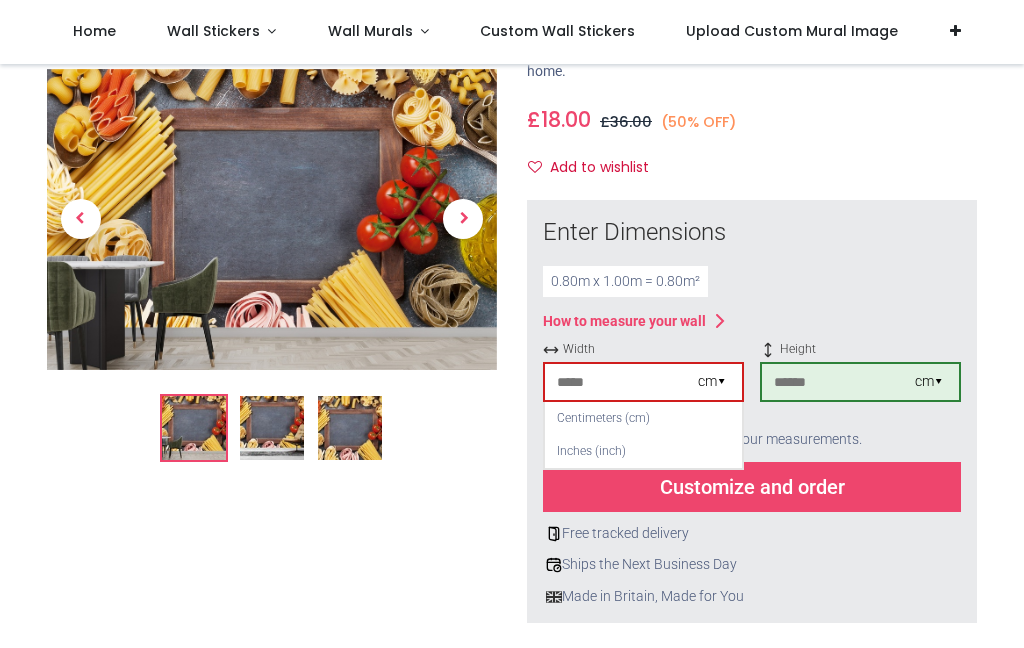 click on "Customize and order" at bounding box center (752, 487) 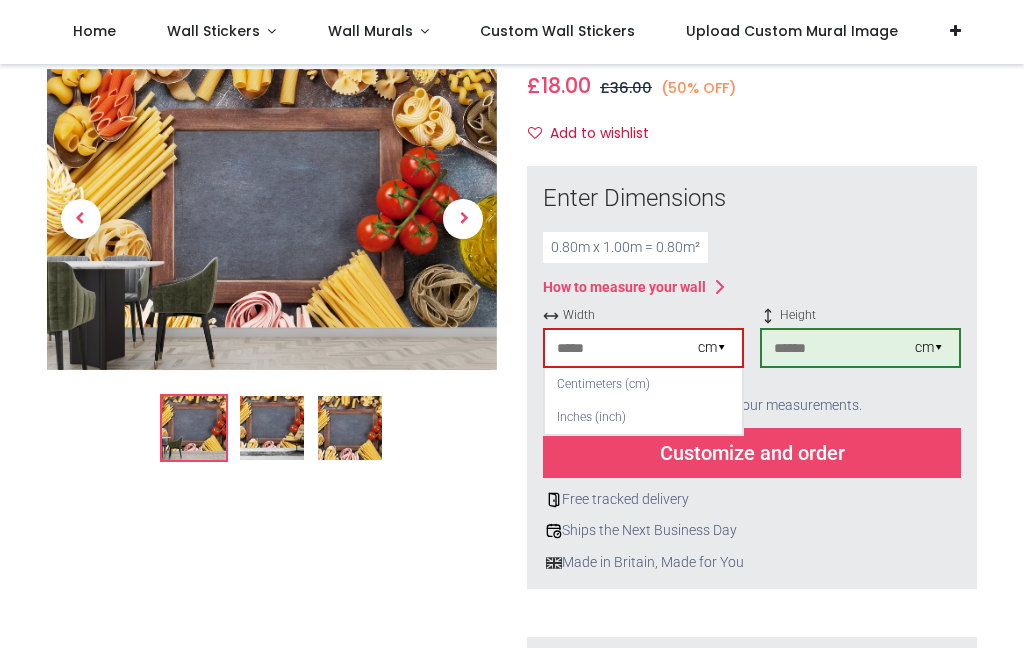 scroll, scrollTop: 228, scrollLeft: 0, axis: vertical 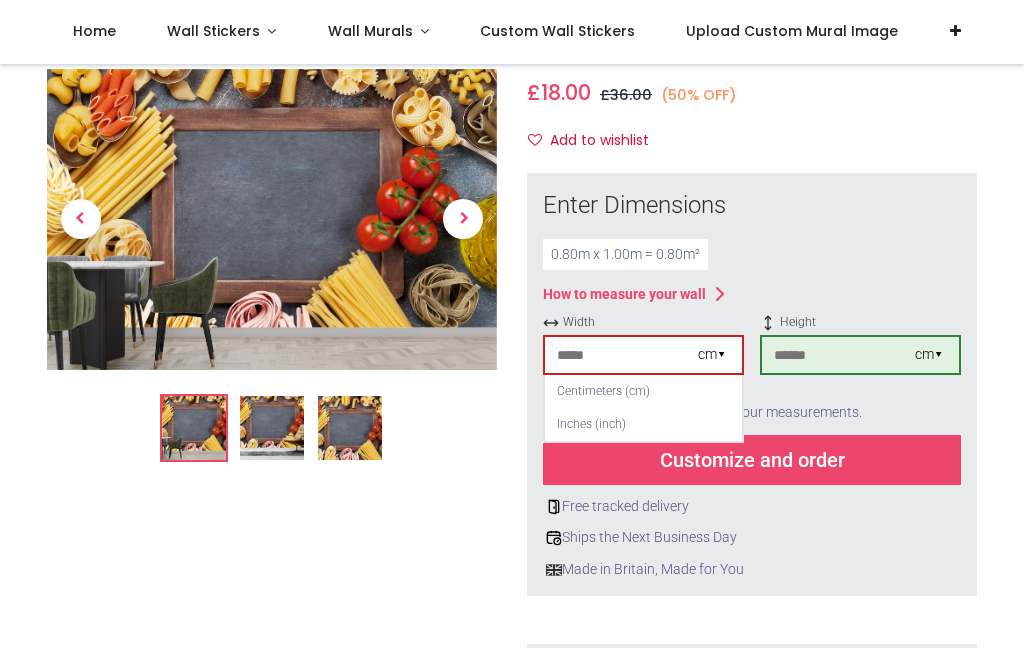 click on "**" at bounding box center [621, 355] 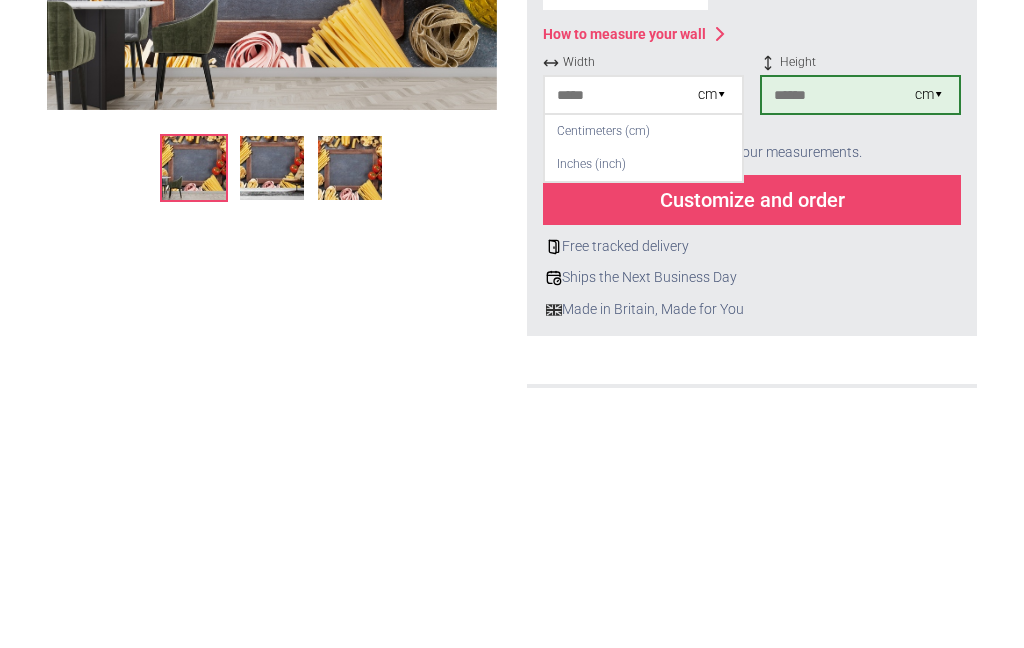 type on "*" 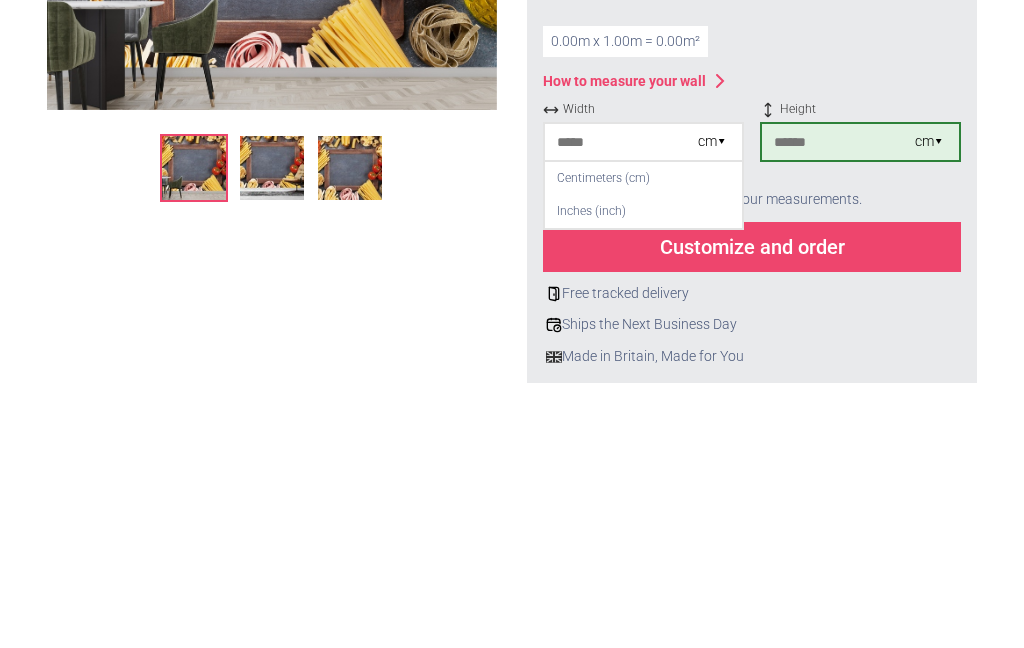 scroll, scrollTop: 185, scrollLeft: 0, axis: vertical 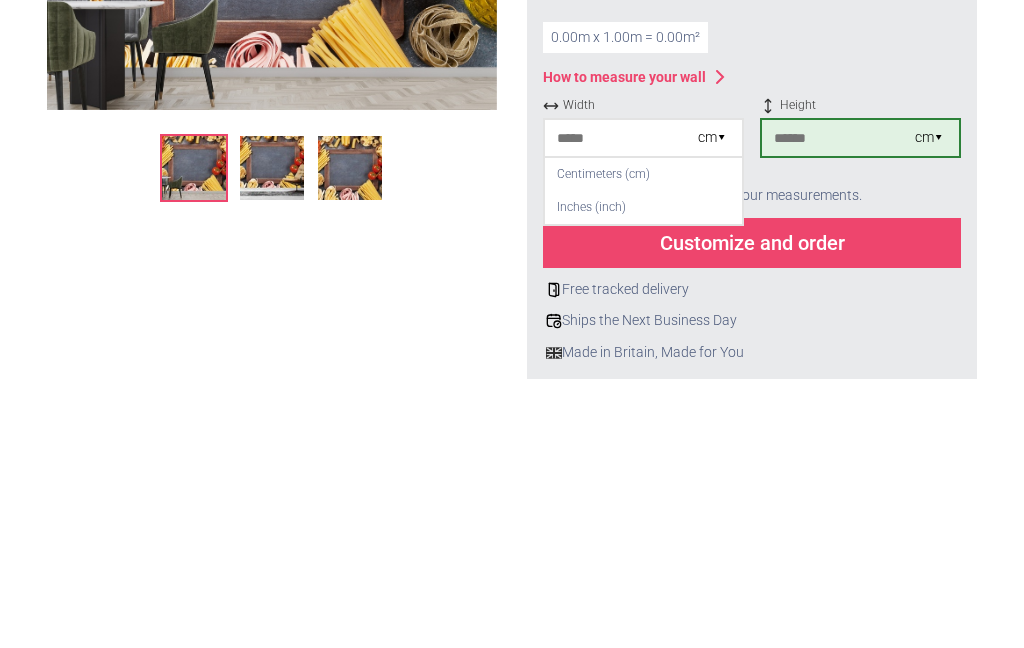 type on "*" 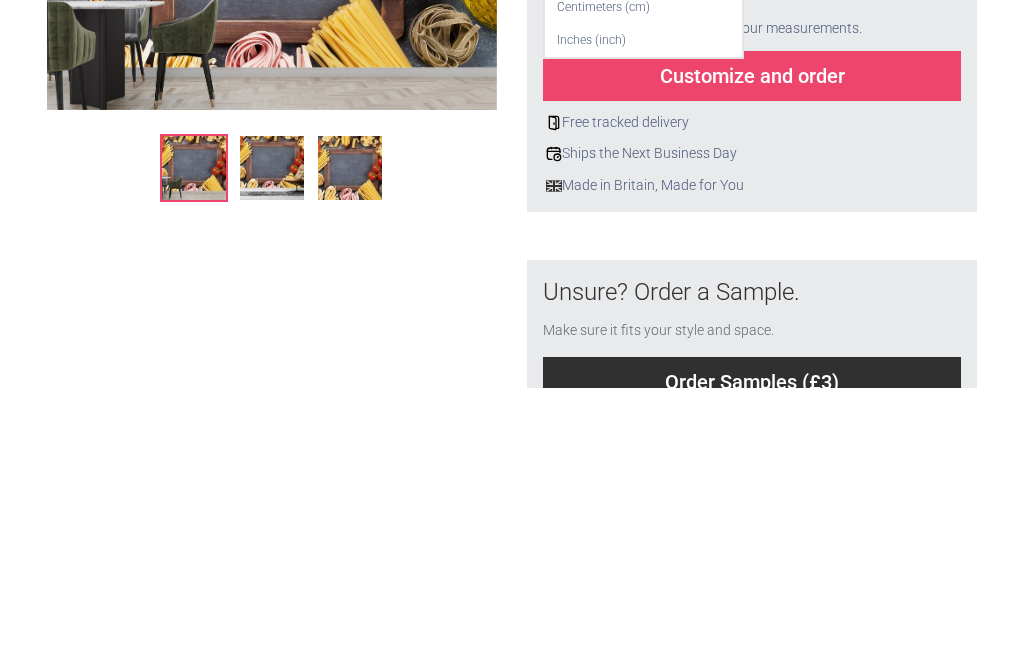 scroll, scrollTop: 361, scrollLeft: 0, axis: vertical 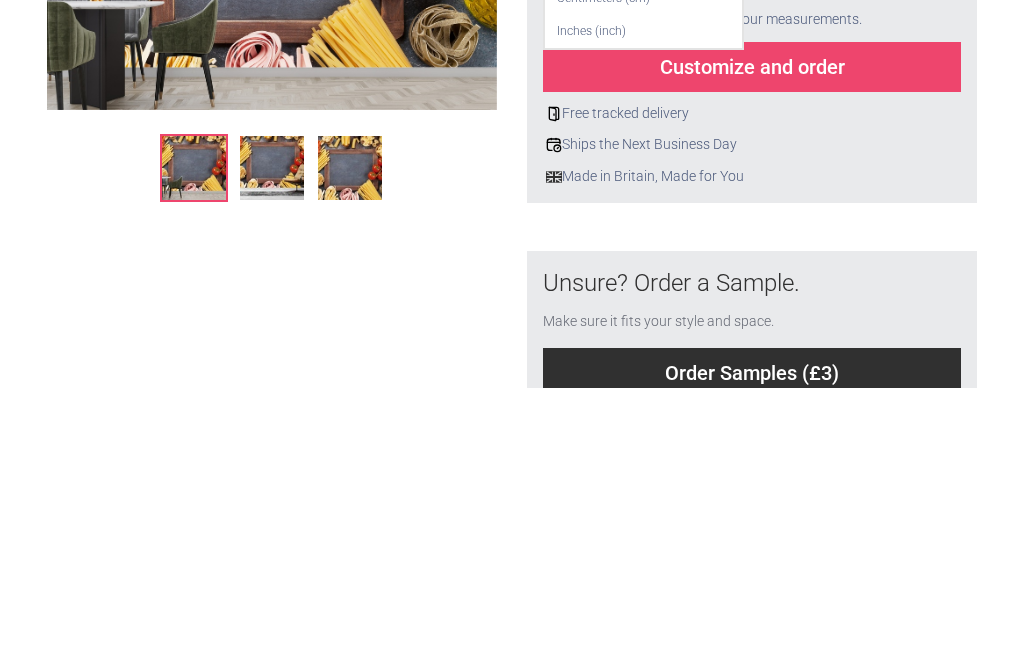 click on "Customize and order" at bounding box center [752, 327] 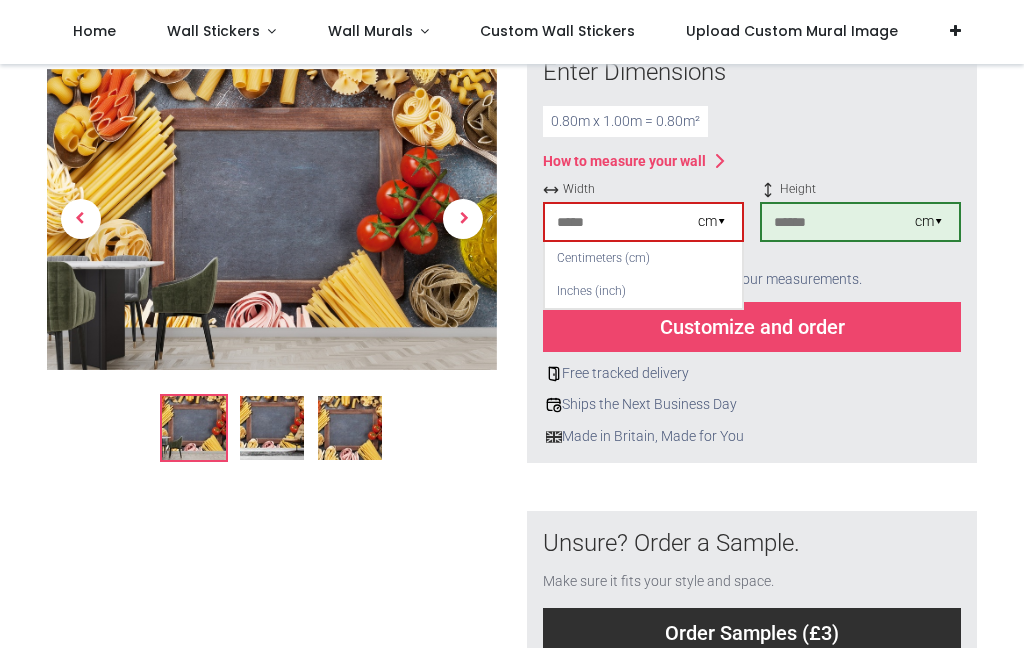 click on "**" at bounding box center [621, 222] 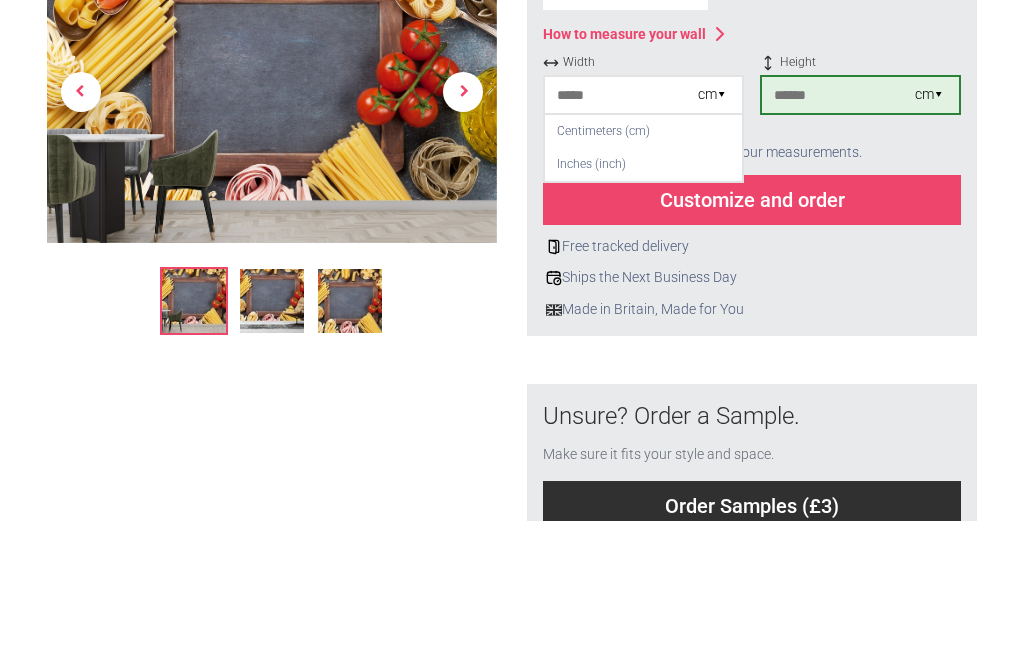type on "*" 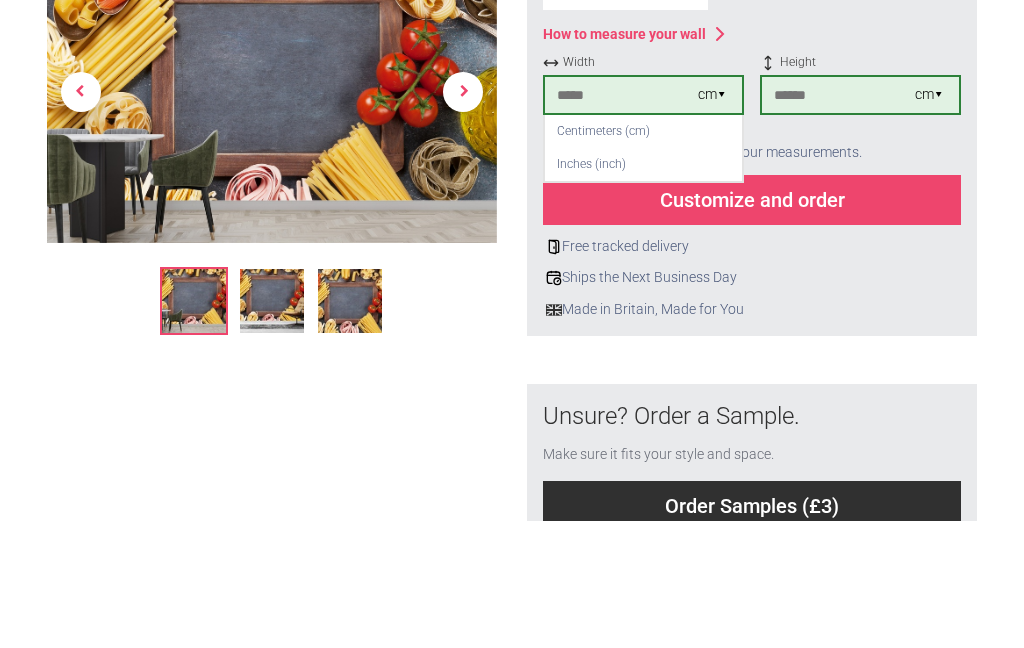 type on "***" 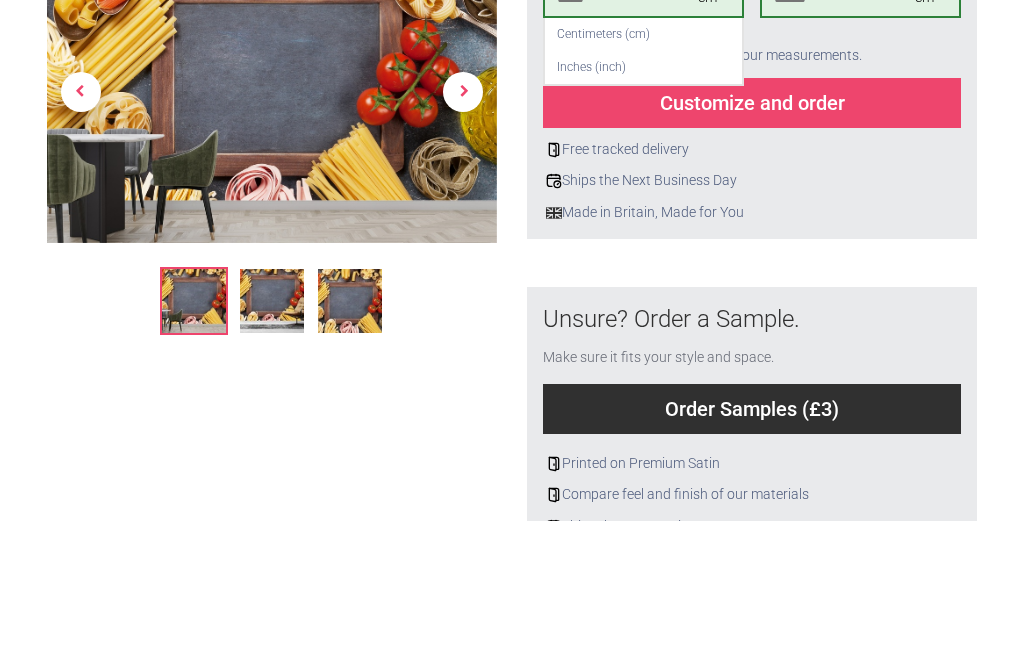 scroll, scrollTop: 460, scrollLeft: 0, axis: vertical 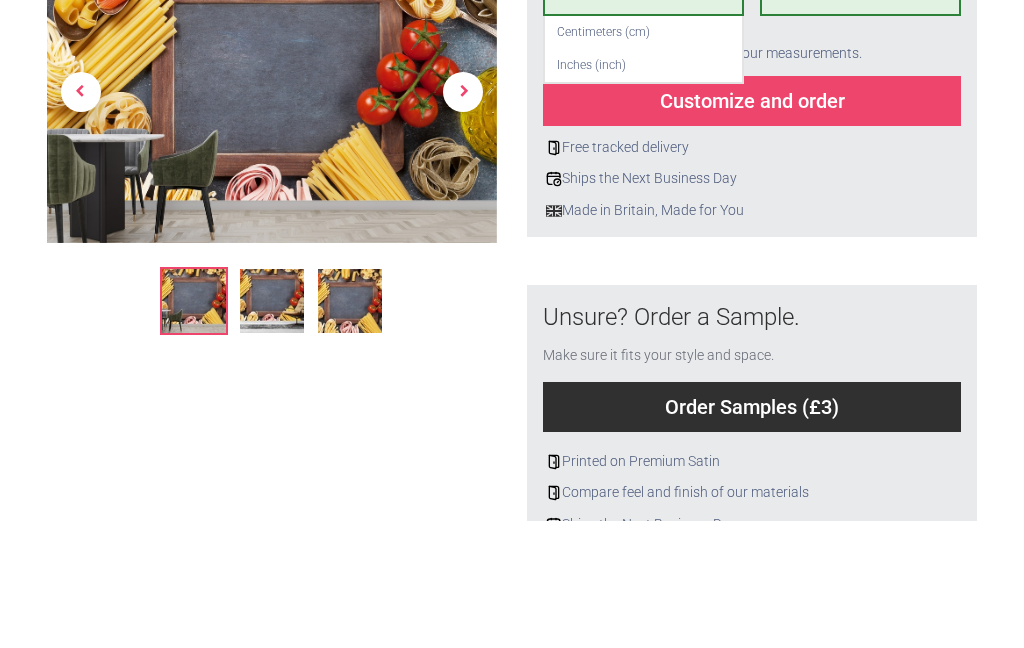 click on "Customize and order" at bounding box center (752, 228) 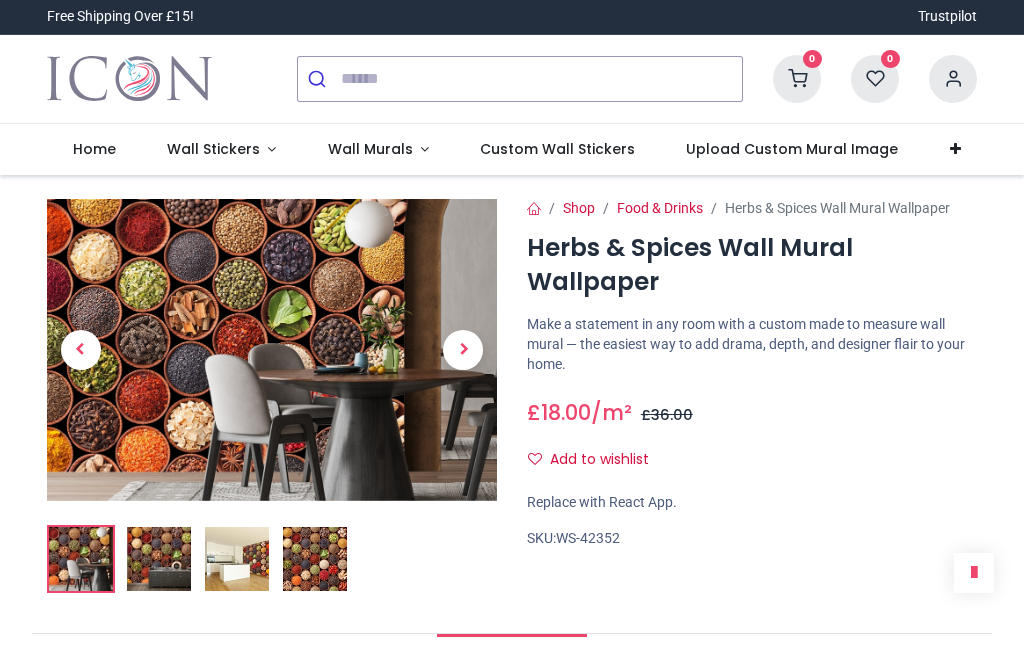 scroll, scrollTop: 0, scrollLeft: 0, axis: both 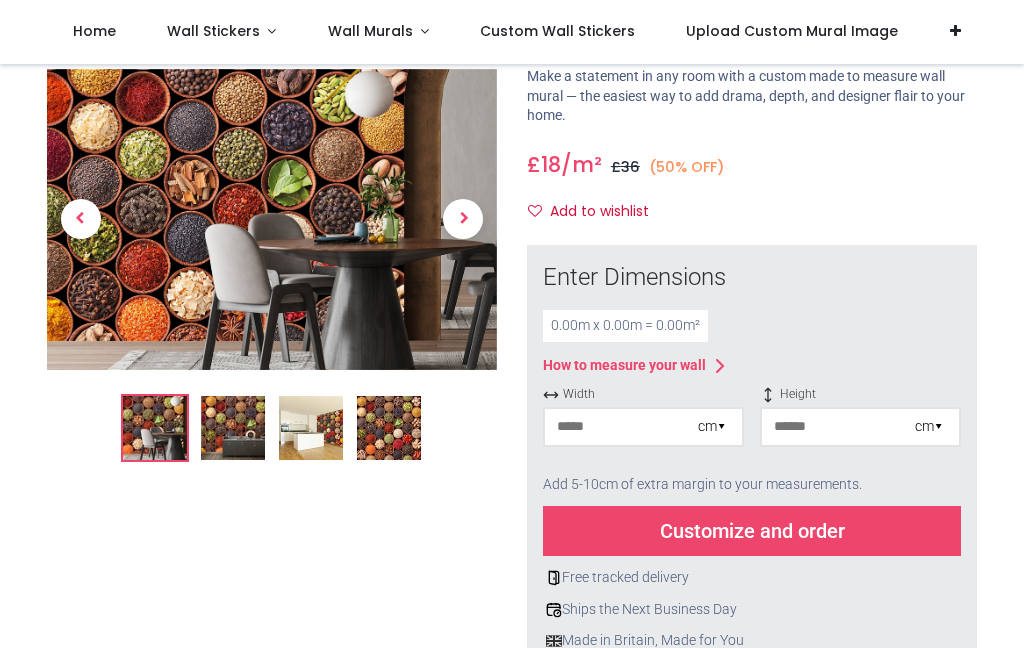 click at bounding box center [621, 427] 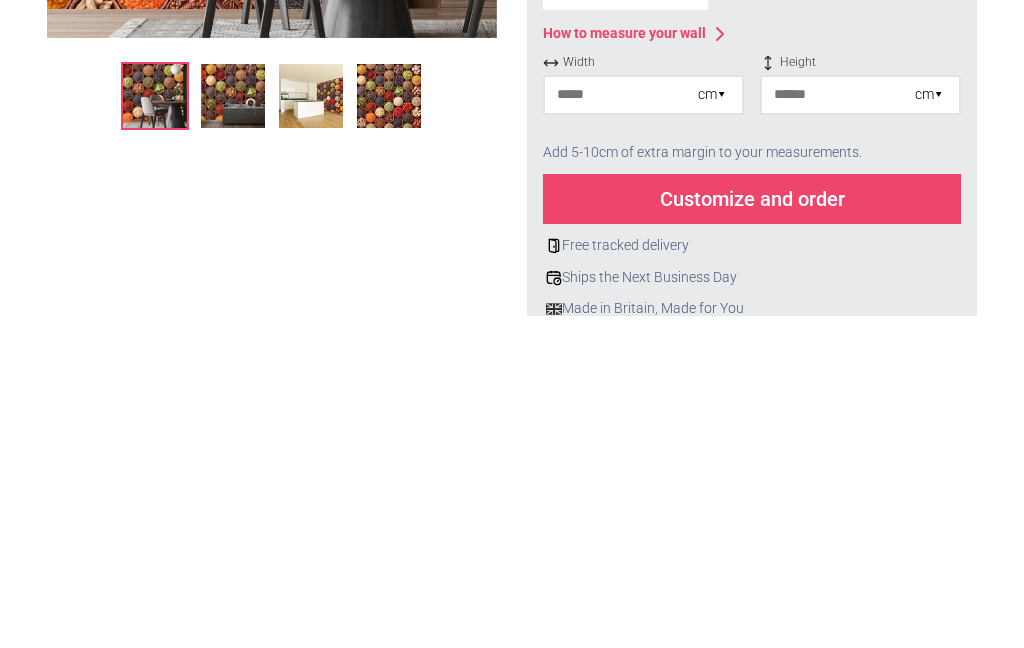 type on "**" 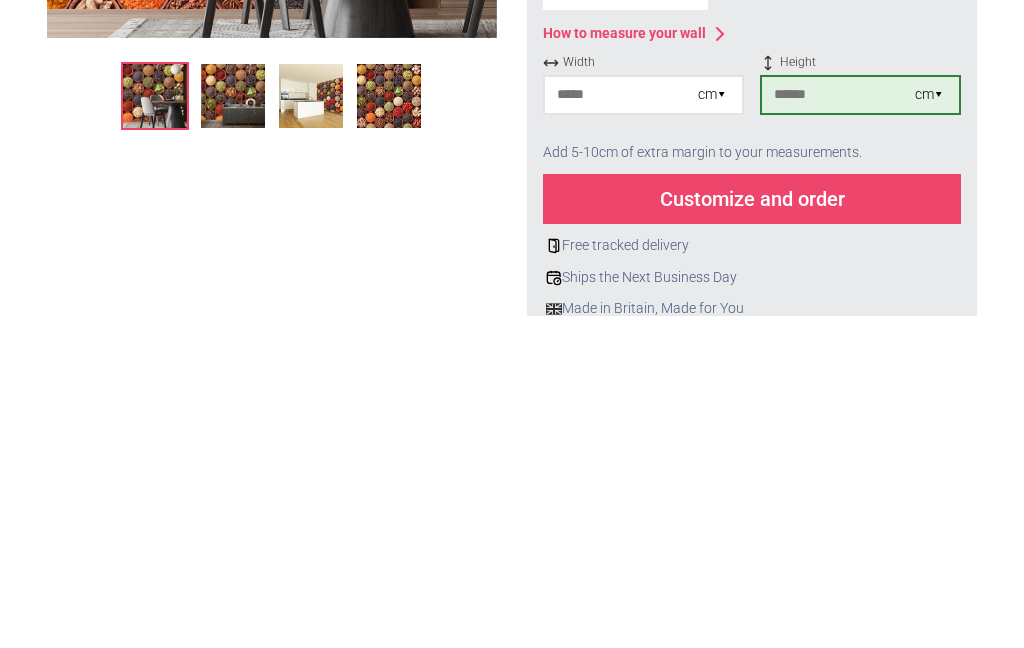 type on "***" 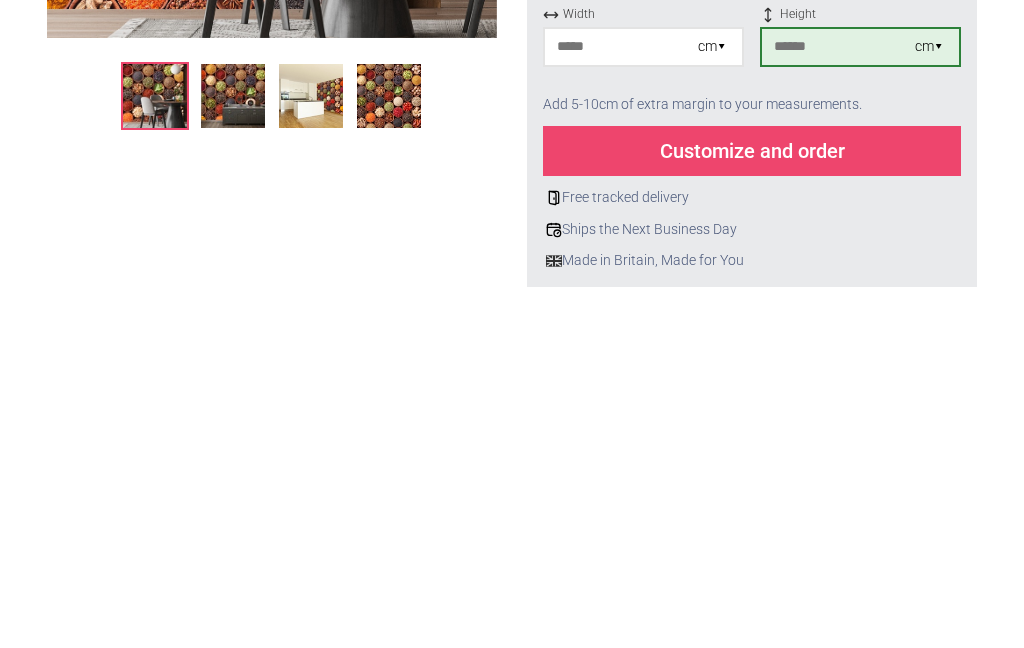 scroll, scrollTop: 189, scrollLeft: 0, axis: vertical 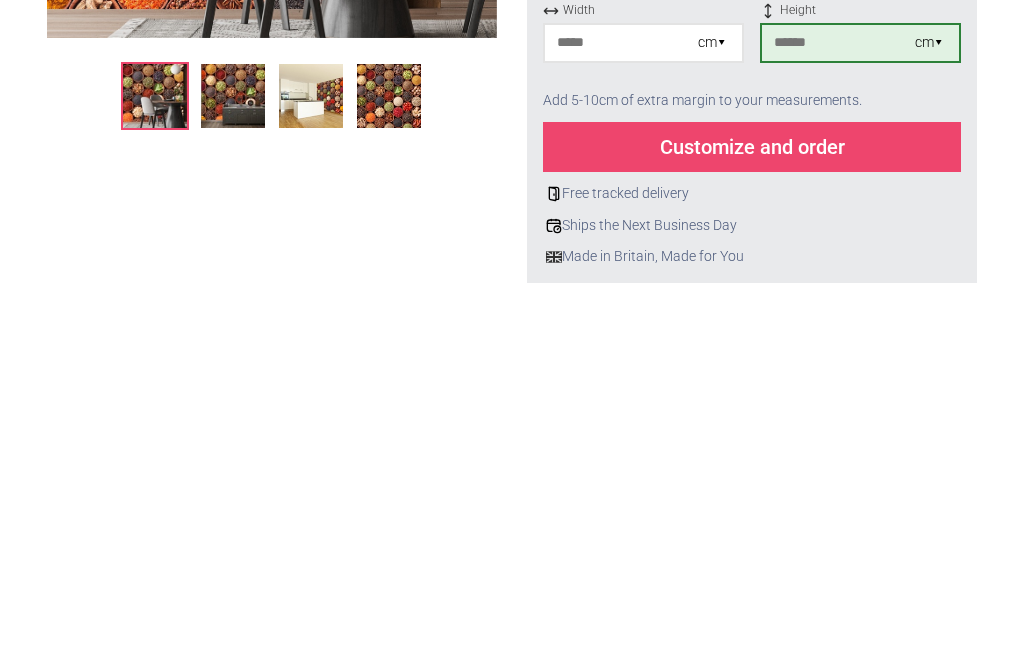 click on "Customize and order" at bounding box center [752, 479] 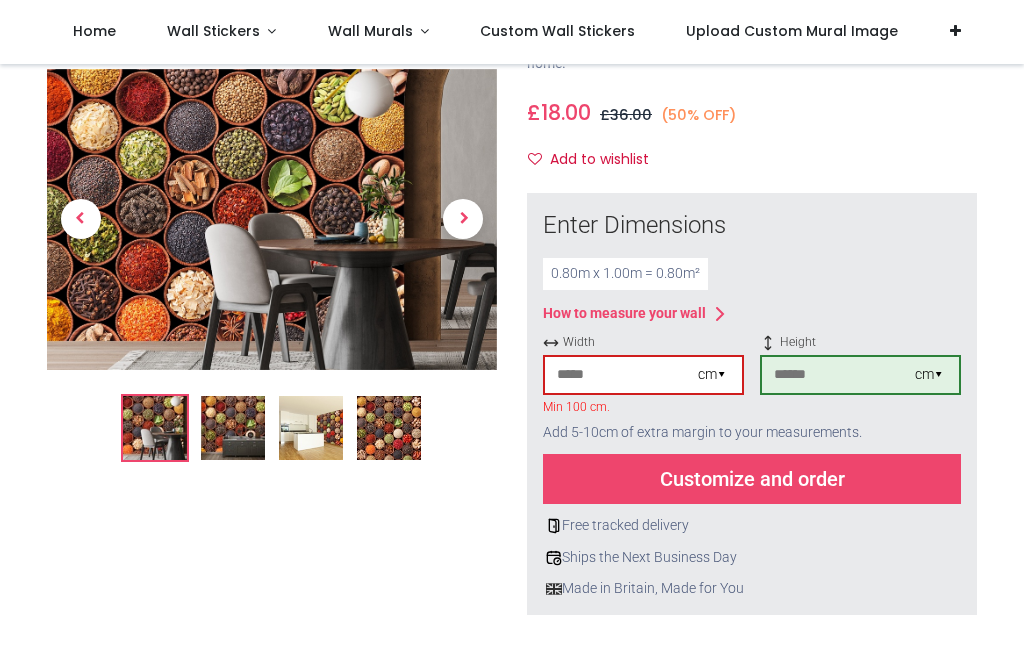 click on "**" at bounding box center (621, 375) 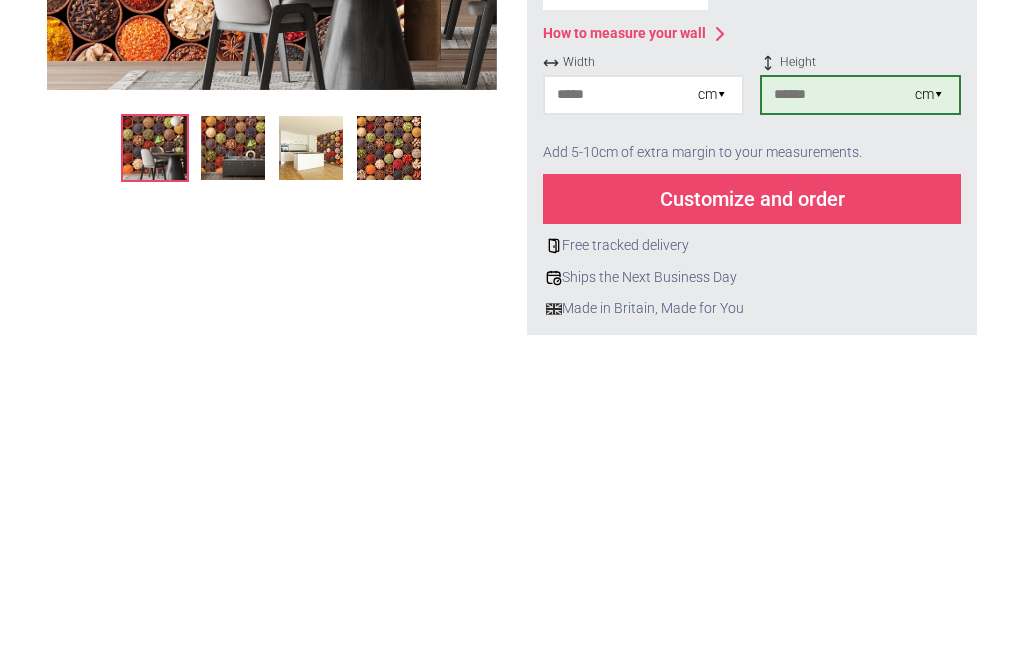 type on "*" 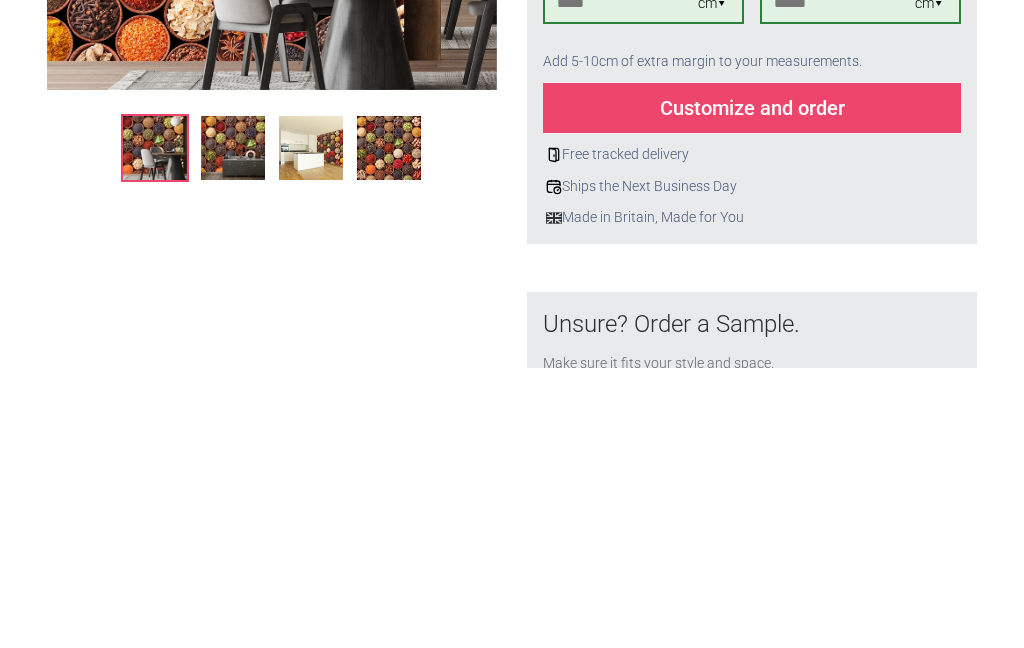 scroll, scrollTop: 291, scrollLeft: 0, axis: vertical 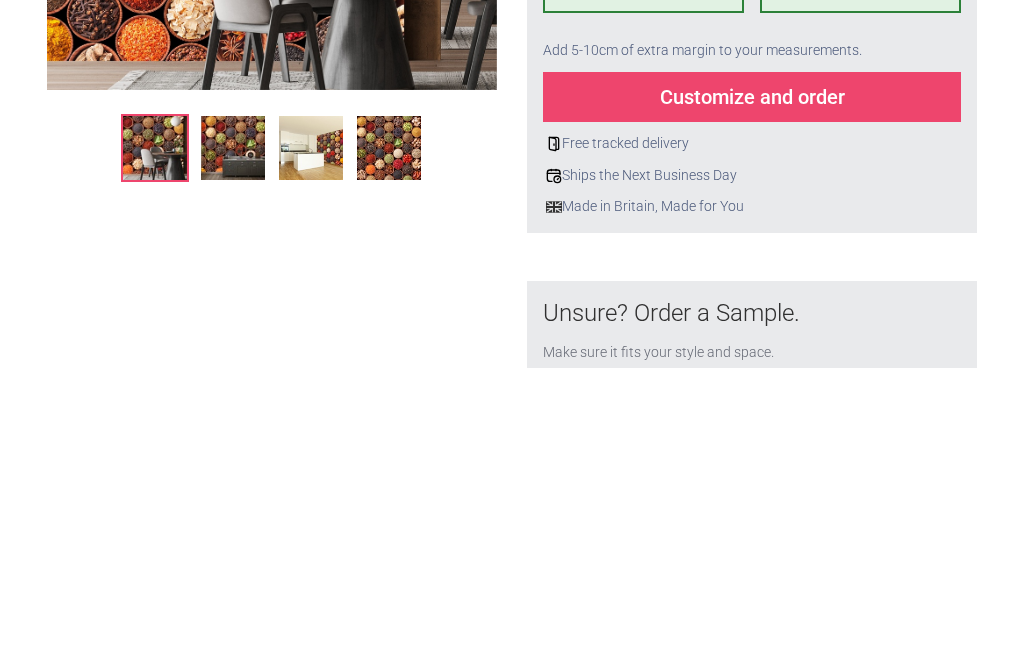 click on "Customize and order" at bounding box center (752, 377) 